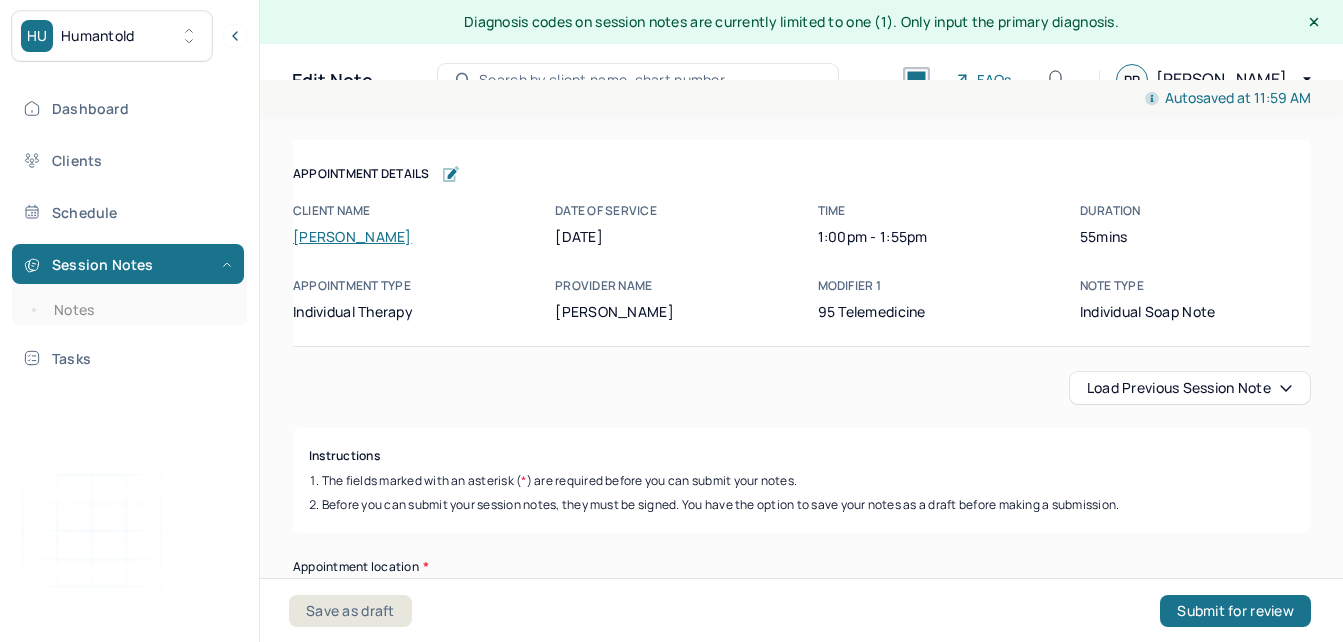 scroll, scrollTop: 36, scrollLeft: 0, axis: vertical 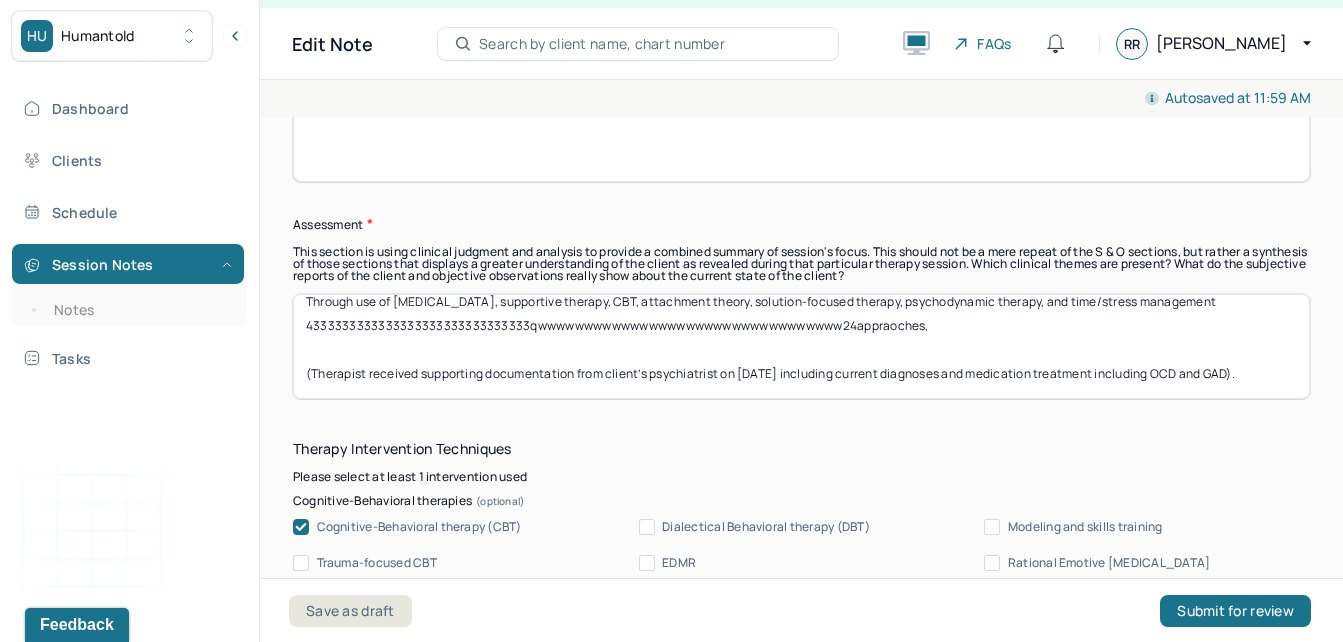 drag, startPoint x: 1001, startPoint y: 364, endPoint x: 302, endPoint y: 333, distance: 699.6871 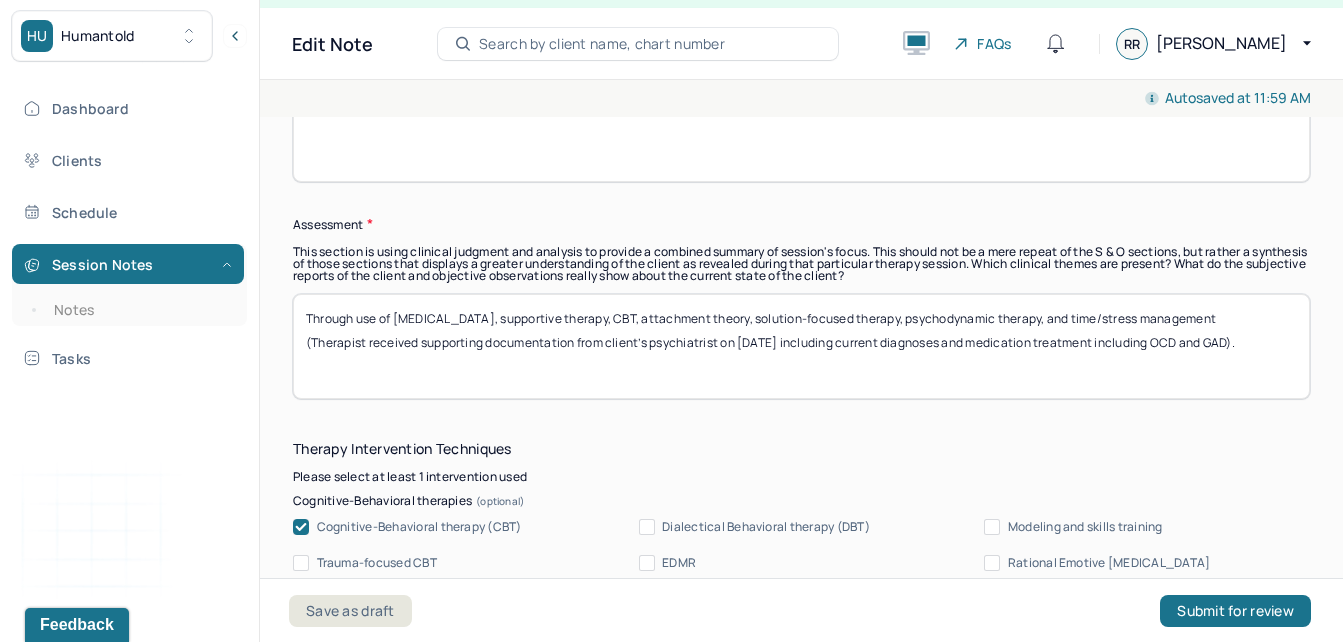 scroll, scrollTop: 0, scrollLeft: 0, axis: both 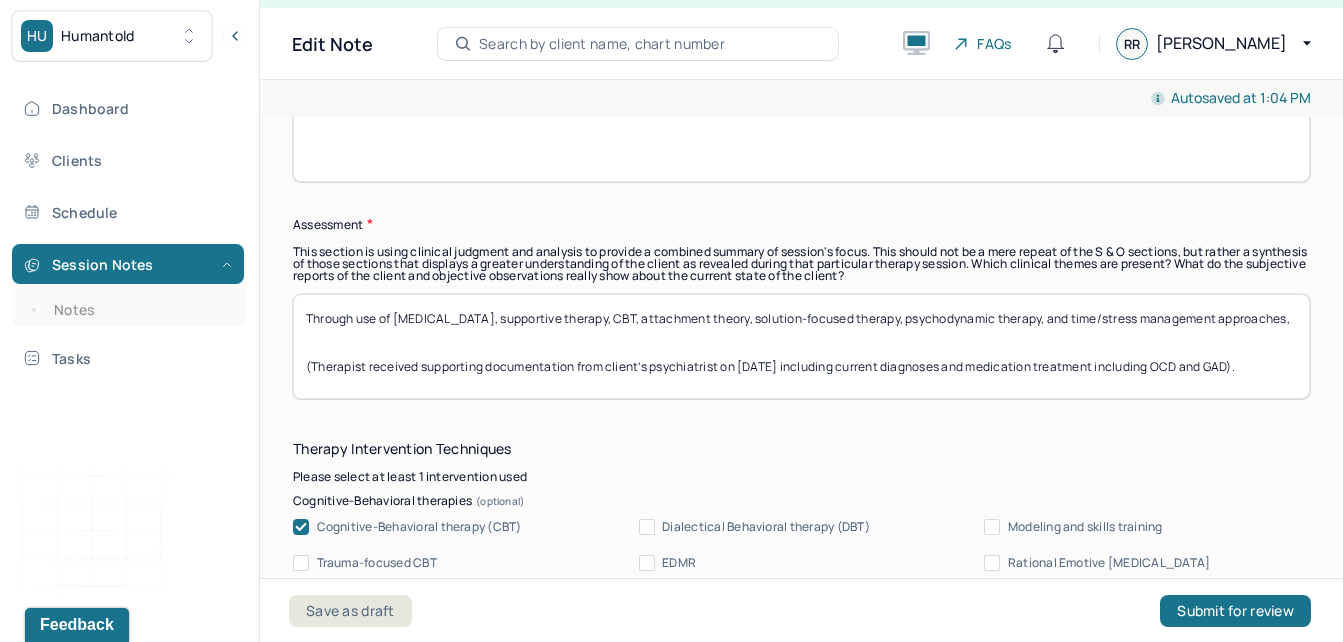 click on "Through use of [MEDICAL_DATA], supportive therapy, CBT, attachment theory, solution-focused therapy, psychodynamic therapy, and time/stress management approaches,
(Therapist received supporting documentation from client’s psychiatrist on [DATE] including current diagnoses and medication treatment including OCD and GAD)." at bounding box center [801, 346] 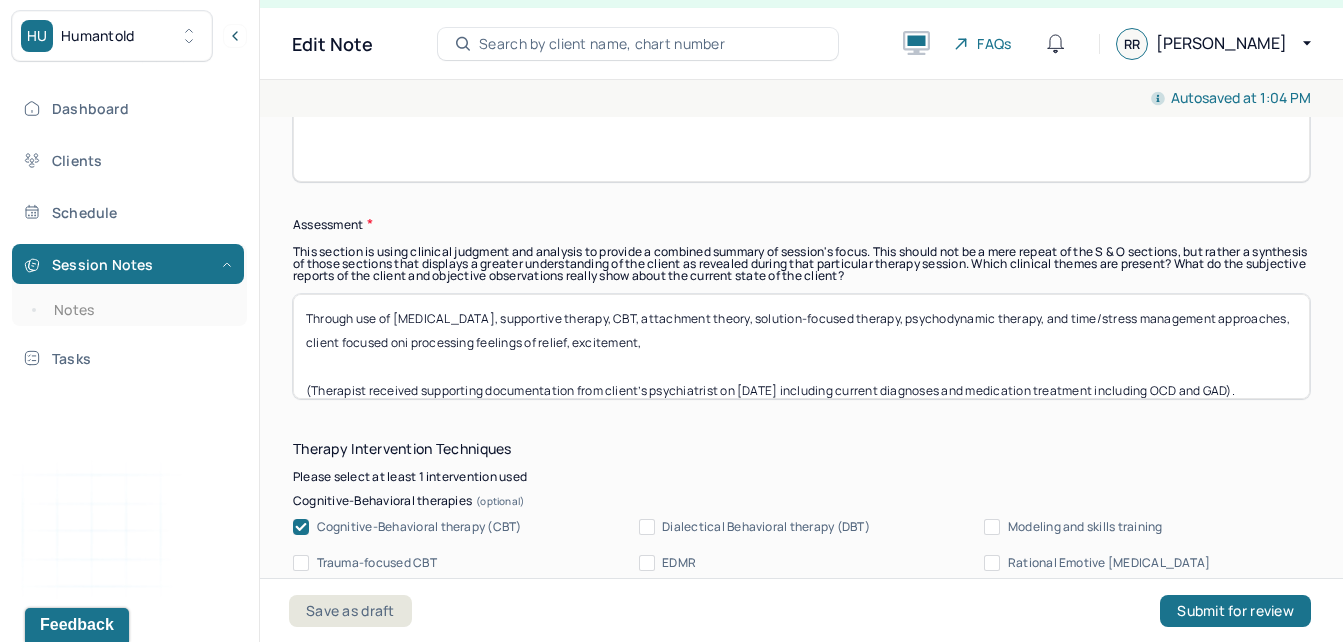 click on "Through use of [MEDICAL_DATA], supportive therapy, CBT, attachment theory, solution-focused therapy, psychodynamic therapy, and time/stress management approaches, client focused oni processing feeslings of relief, excitement,
(Therapist received supporting documentation from client’s psychiatrist on [DATE] including current diagnoses and medication treatment including OCD and GAD)." at bounding box center (801, 346) 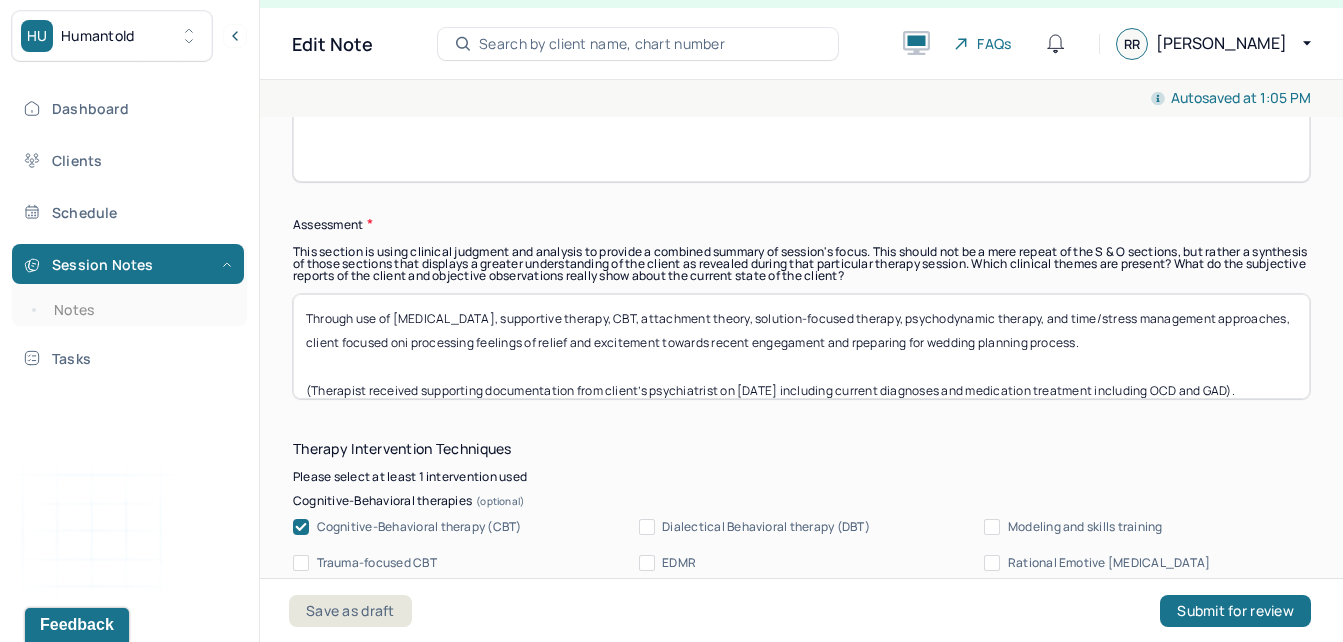 drag, startPoint x: 892, startPoint y: 355, endPoint x: 867, endPoint y: 331, distance: 34.655445 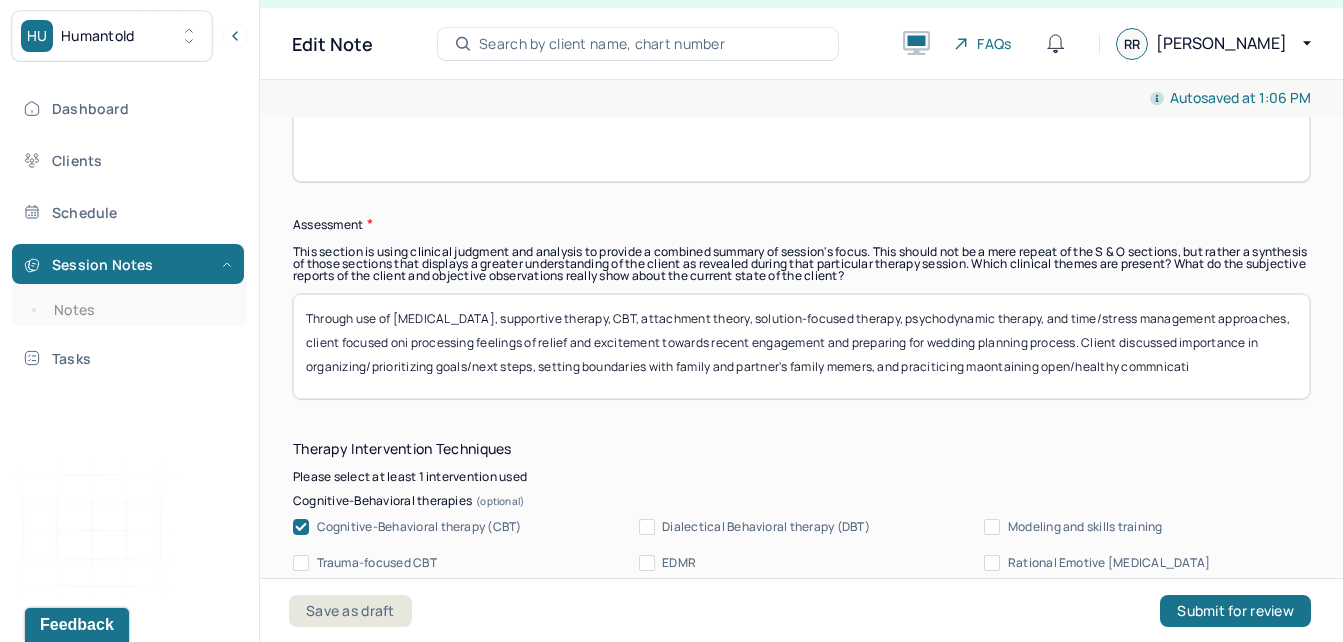 scroll, scrollTop: 1, scrollLeft: 0, axis: vertical 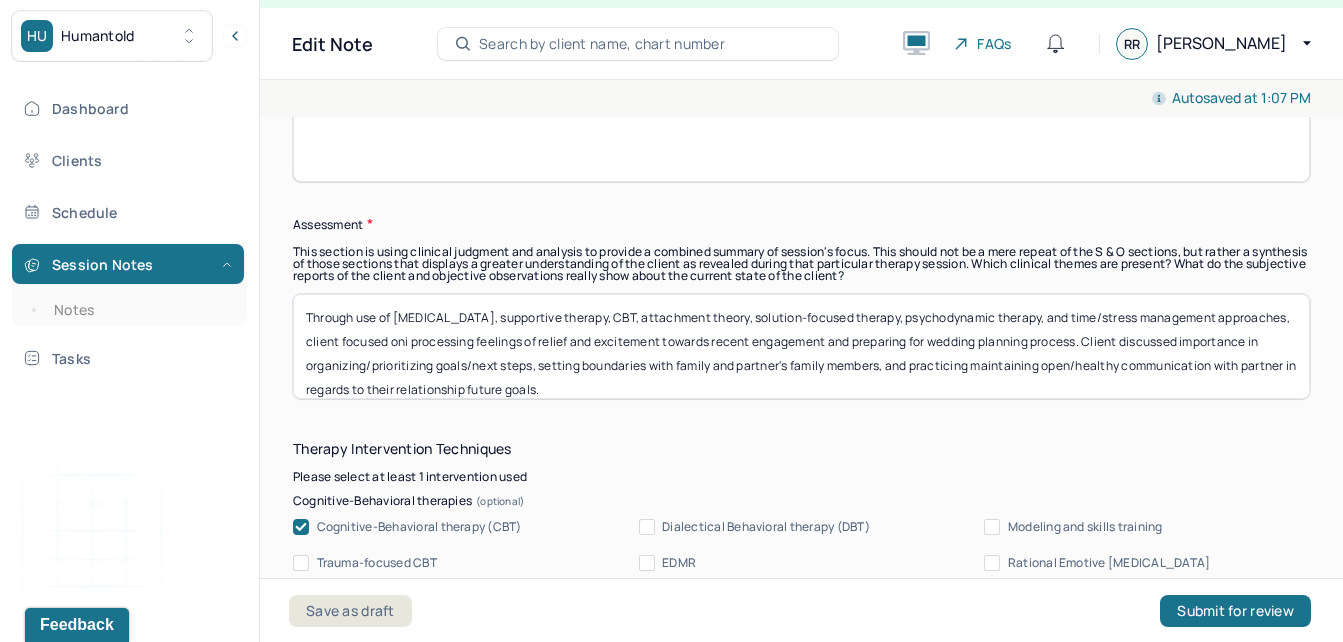 click on "Through use of [MEDICAL_DATA], supportive therapy, CBT, attachment theory, solution-focused therapy, psychodynamic therapy, and time/stress management approaches, client focused oni processing feelings of relief and excitement towards recent engagement and preparing for wedding planning process. Client discussed importance in organizing/prioritizing goals/next steps, setting boundaries with family and partner's family members, and practicing maintaining open/healthy commnication with partner in regards to their relationship future goals.
(Therapist received supporting documentation from client’s psychiatrist on [DATE] including current diagnoses and medication treatment including OCD and GAD)." at bounding box center [801, 346] 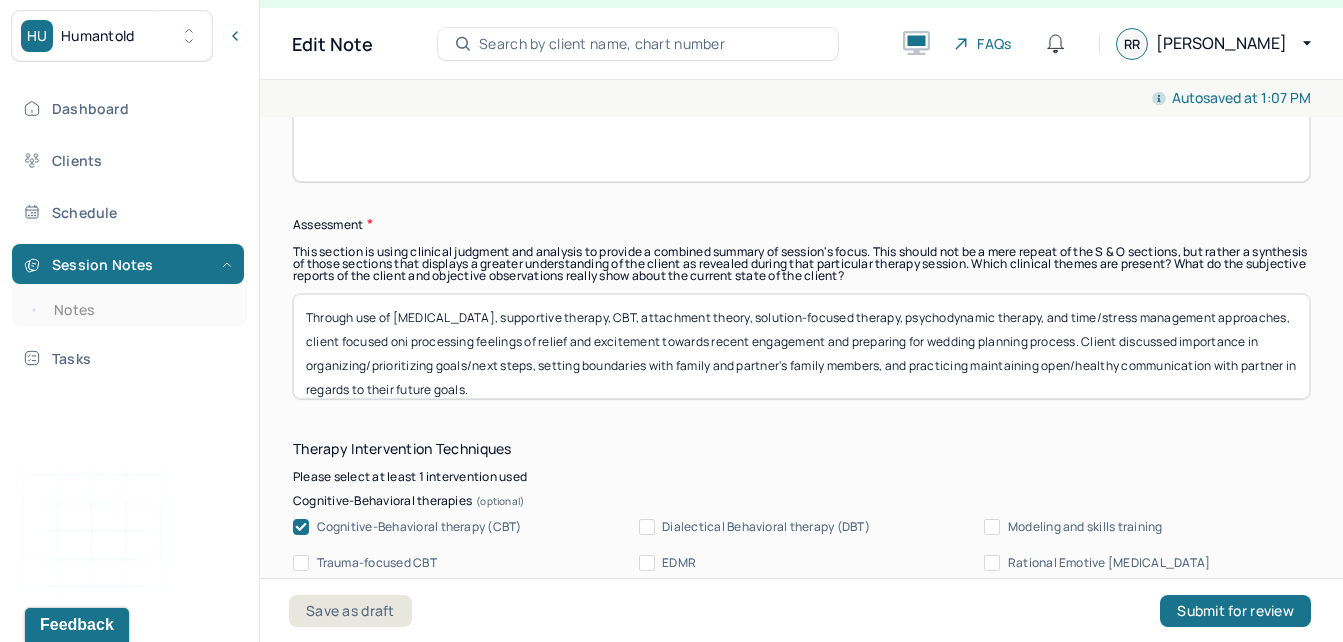 click on "Through use of [MEDICAL_DATA], supportive therapy, CBT, attachment theory, solution-focused therapy, psychodynamic therapy, and time/stress management approaches, client focused oni processing feelings of relief and excitement towards recent engagement and preparing for wedding planning process. Client discussed importance in organizing/prioritizing goals/next steps, setting boundaries with family and partner's family members, and practicing maintaining open/healthy communication with partner in regards to their relationship future goals.
(Therapist received supporting documentation from client’s psychiatrist on [DATE] including current diagnoses and medication treatment including OCD and GAD)." at bounding box center [801, 346] 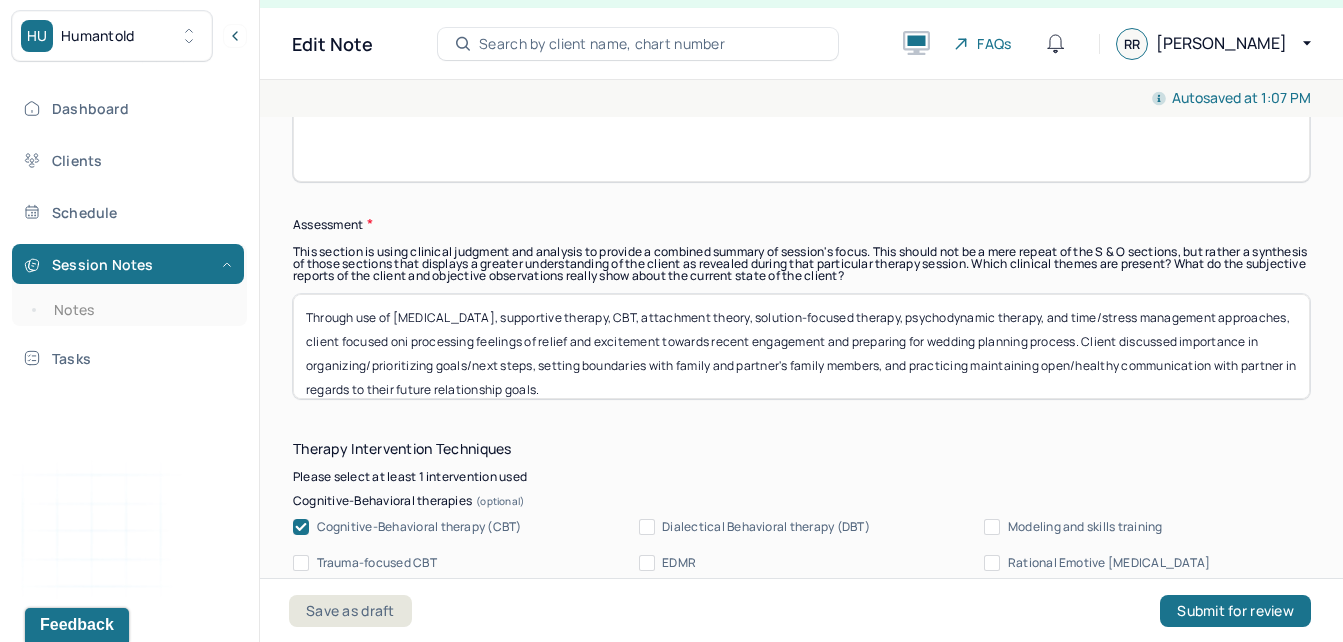 click on "Through use of [MEDICAL_DATA], supportive therapy, CBT, attachment theory, solution-focused therapy, psychodynamic therapy, and time/stress management approaches, client focused oni processing feelings of relief and excitement towards recent engagement and preparing for wedding planning process. Client discussed importance in organizing/prioritizing goals/next steps, setting boundaries with family and partner's family members, and practicing maintaining open/healthy communication with partner in regards to their future relationship goals.
(Therapist received supporting documentation from client’s psychiatrist on [DATE] including current diagnoses and medication treatment including OCD and GAD)." at bounding box center (801, 346) 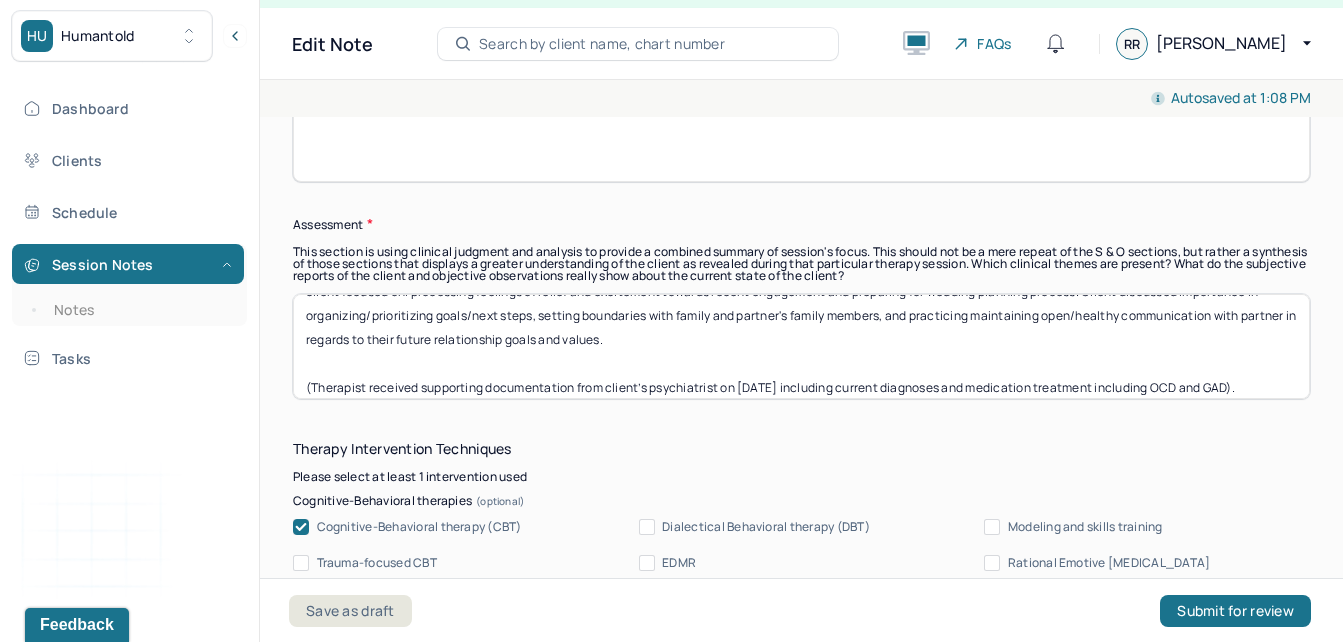 scroll, scrollTop: 65, scrollLeft: 0, axis: vertical 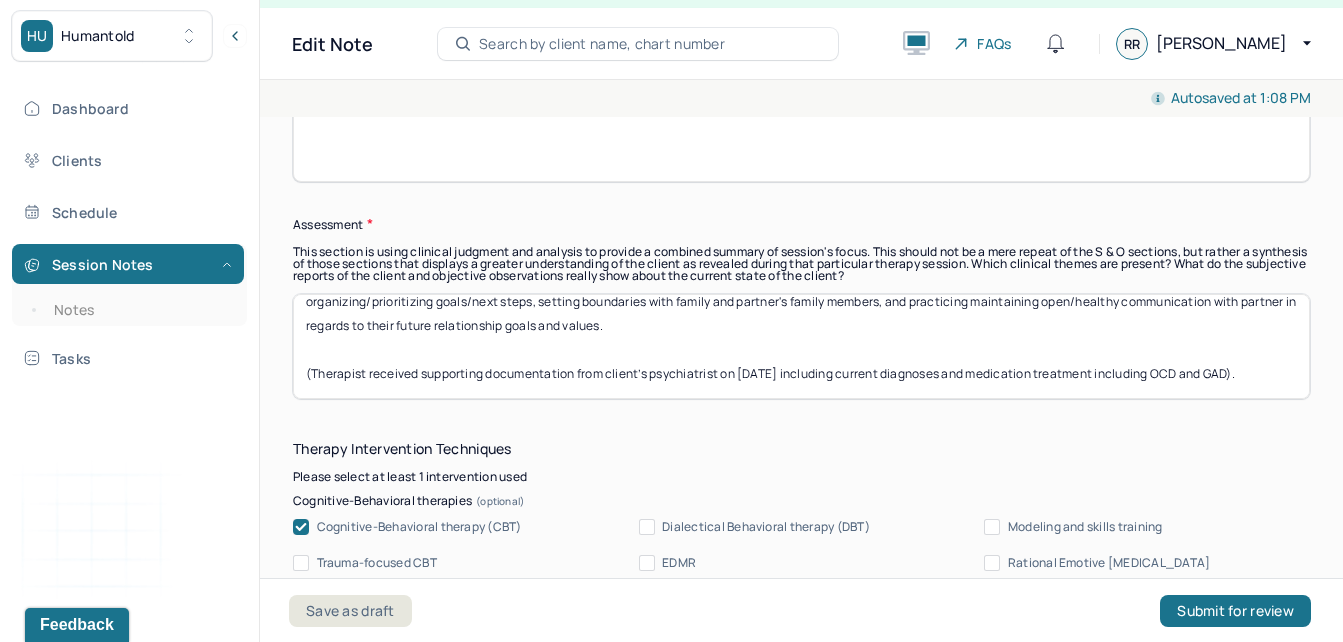 click on "Through use of [MEDICAL_DATA], supportive therapy, CBT, attachment theory, solution-focused therapy, psychodynamic therapy, and time/stress management approaches, client focused oni processing feelings of relief and excitement towards recent engagement and preparing for wedding planning process. Client discussed importance in organizing/prioritizing goals/next steps, setting boundaries with family and partner's family members, and practicing maintaining open/healthy communication with partner in regards to their future relationship goals and values.
(Therapist received supporting documentation from client’s psychiatrist on [DATE] including current diagnoses and medication treatment including OCD and GAD)." at bounding box center (801, 346) 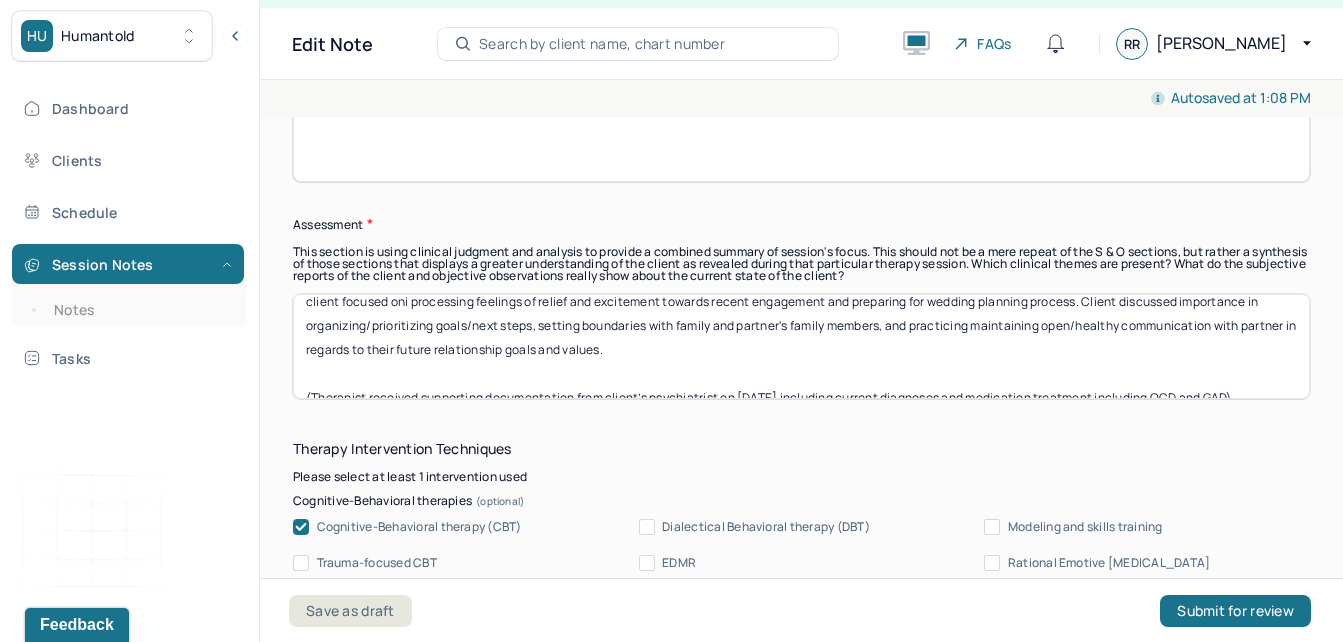 scroll, scrollTop: 65, scrollLeft: 0, axis: vertical 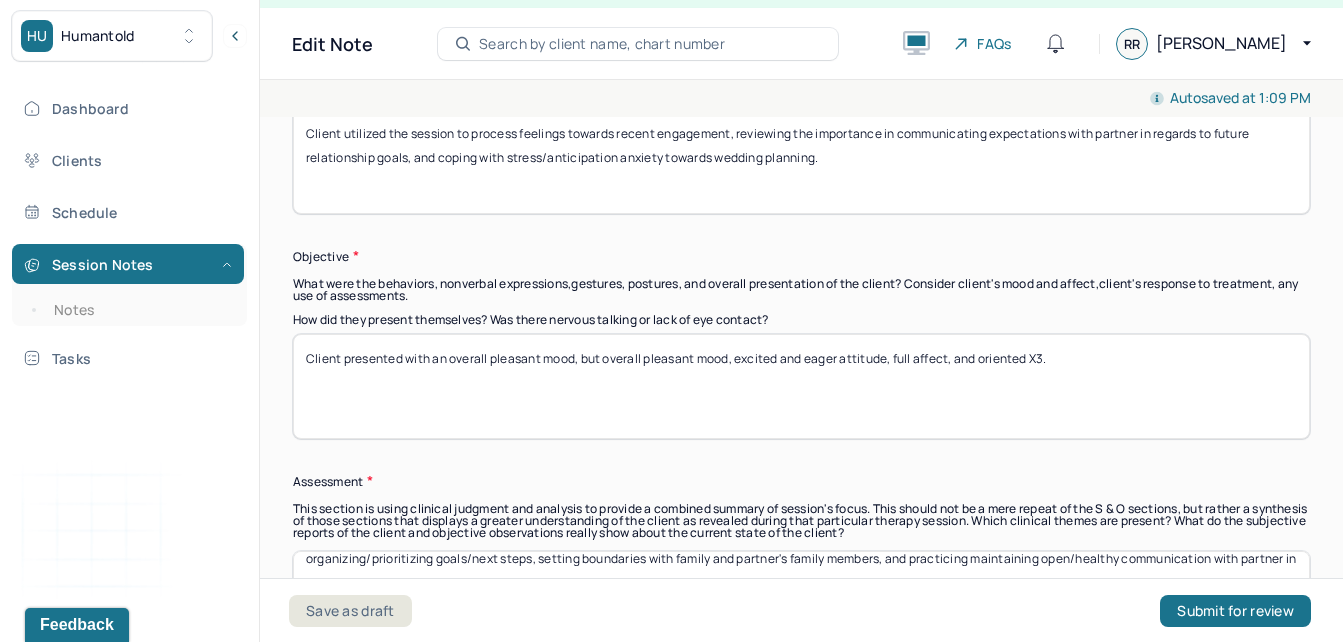 type on "Through use of [MEDICAL_DATA], supportive therapy, CBT, attachment theory, solution-focused therapy, psychodynamic therapy, and time/stress management approaches, client focused oni processing feelings of relief and excitement towards recent engagement and preparing for wedding planning process. Client discussed importance in organizing/prioritizing goals/next steps, setting boundaries with family and partner's family members, and practicing maintaining open/healthy communication with partner in regards to their future relationship goals and values.
(Therapist received supporting documentation from client’s psychiatrist on [DATE] including current diagnoses and medication treatment including OCD and GAD)." 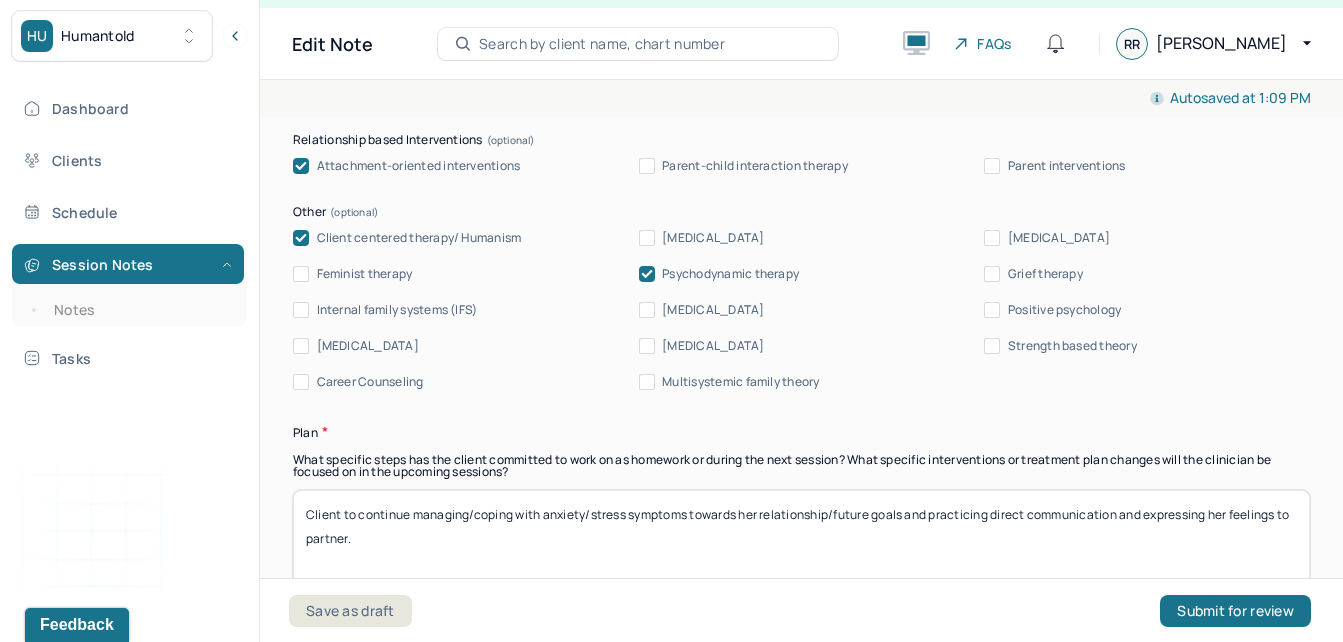 scroll, scrollTop: 2405, scrollLeft: 0, axis: vertical 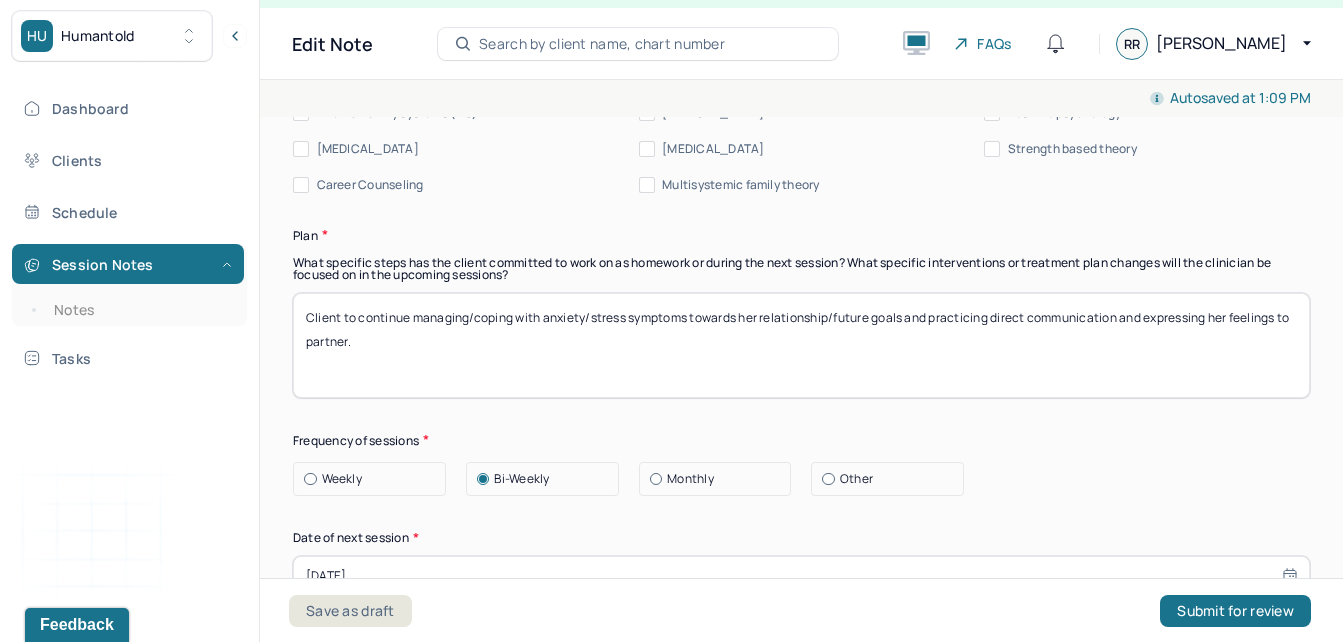 type on "Client presented with an overall pleasant mood, excited and eager attitude, full affect, and oriented X3." 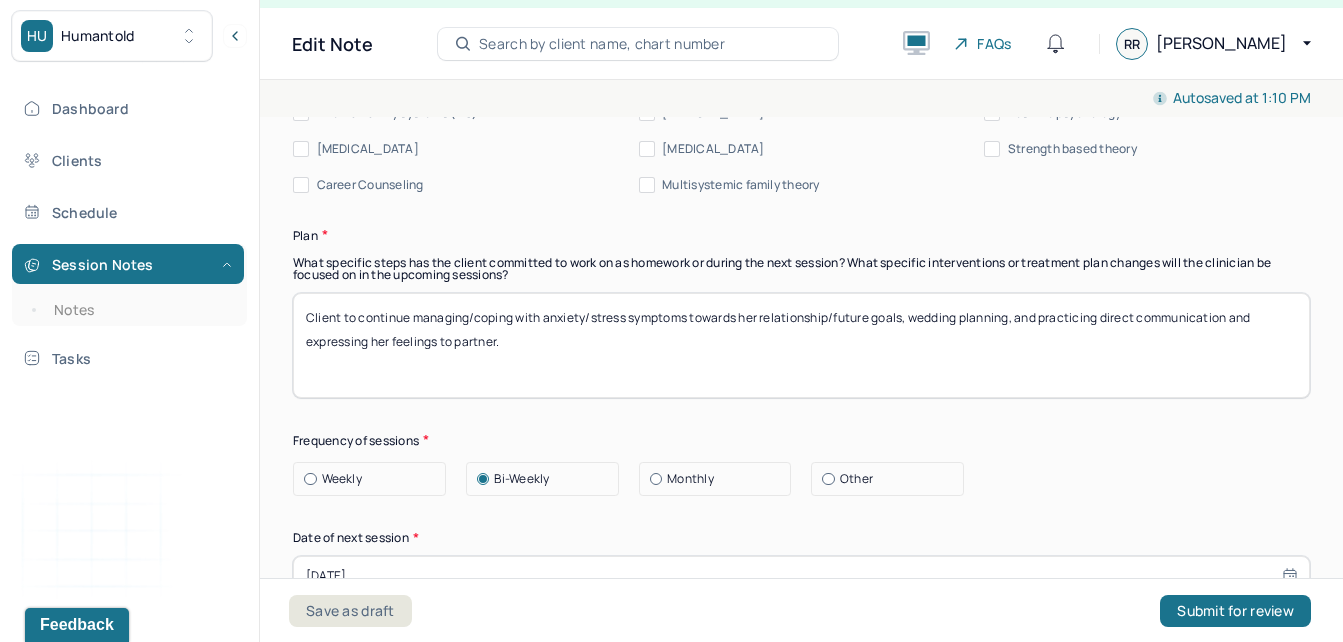 drag, startPoint x: 1158, startPoint y: 370, endPoint x: 1079, endPoint y: 289, distance: 113.14592 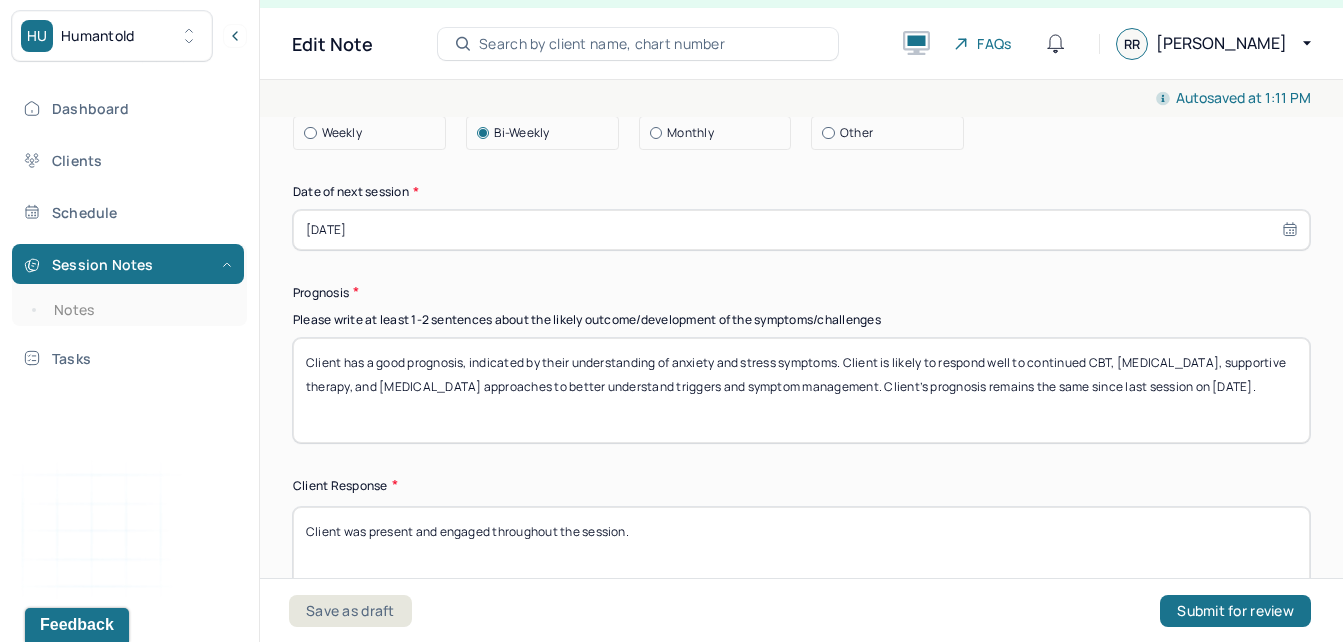 scroll, scrollTop: 2949, scrollLeft: 0, axis: vertical 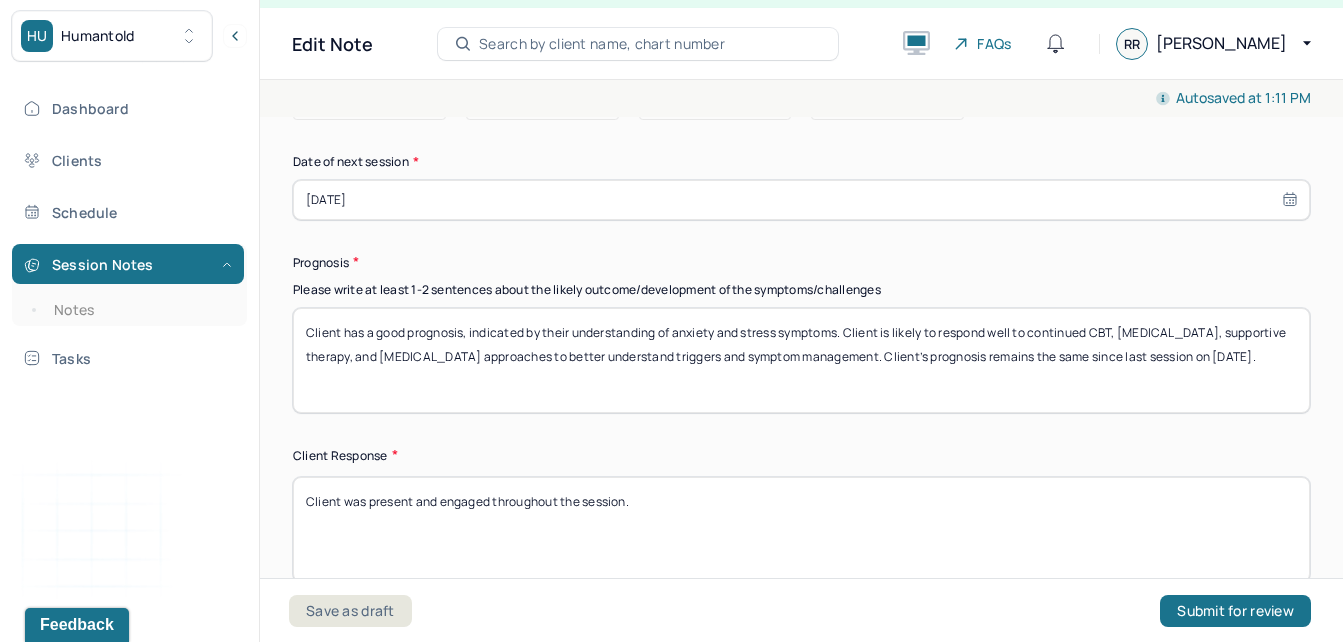 type on "Client to continue managing/coping with anxiety/stress symptoms towards her relationship/future goals, wedding planning, and practicing open/consistent communication with partner." 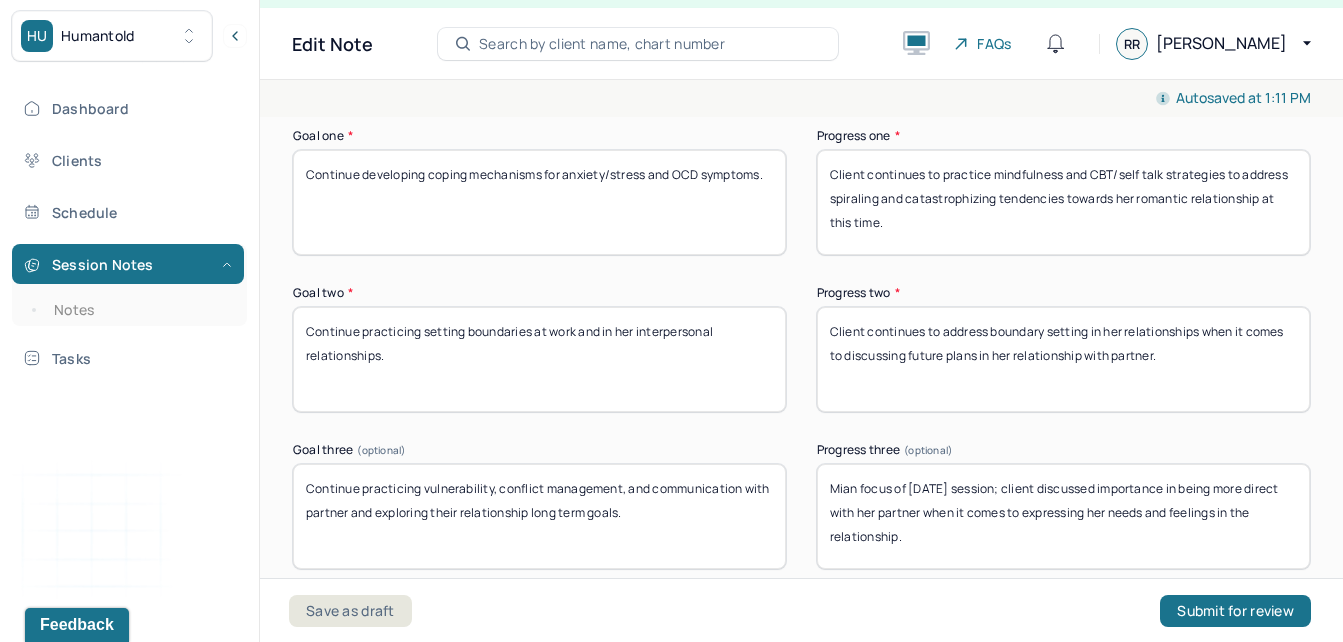 scroll, scrollTop: 3453, scrollLeft: 0, axis: vertical 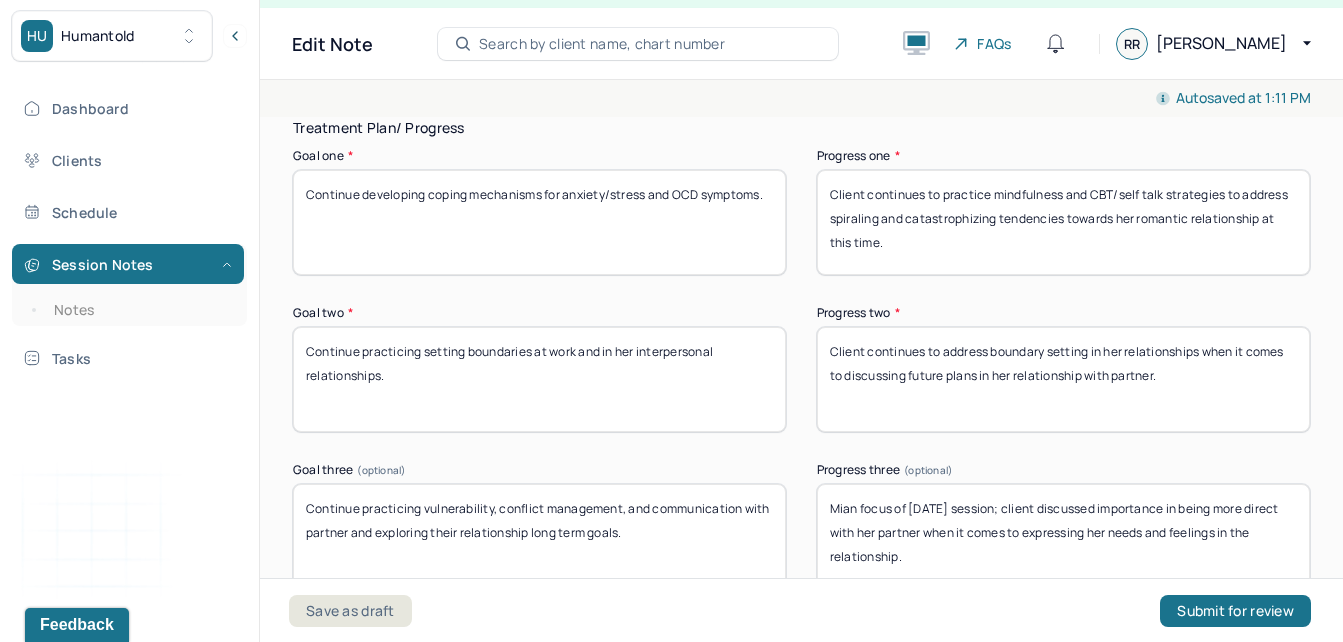 type on "Client was direct and receptive roughout the session." 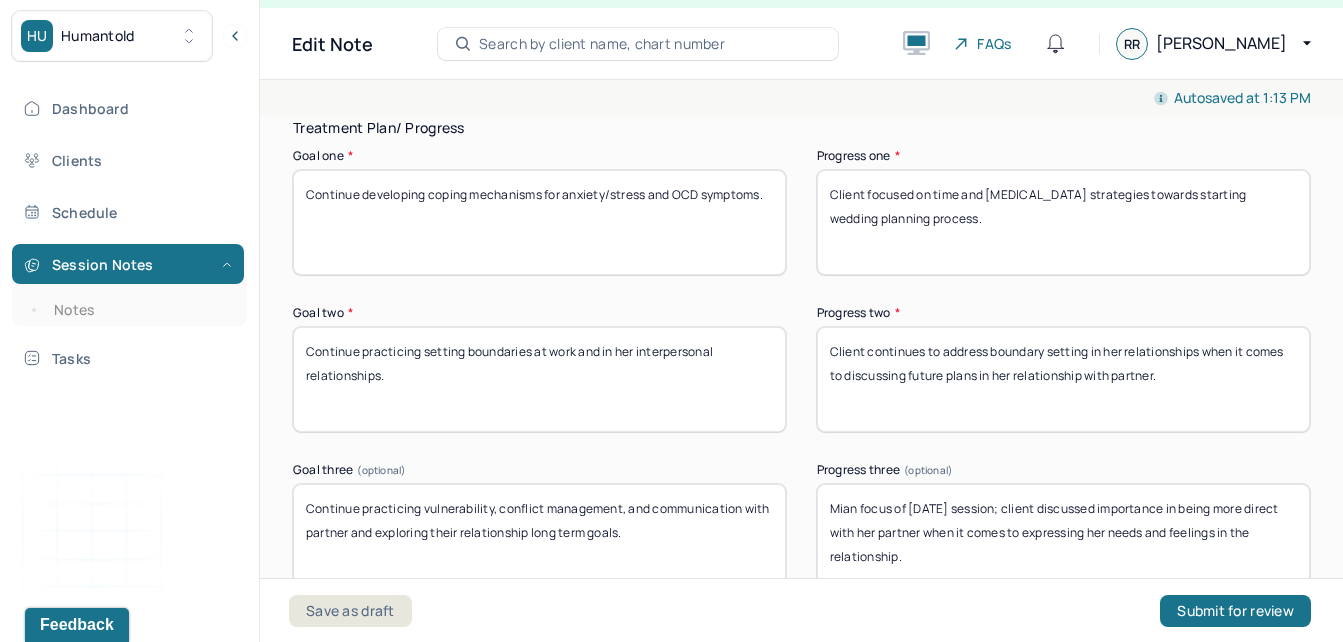 type on "Client focused on time and [MEDICAL_DATA] strategies towards starting wedding planning process." 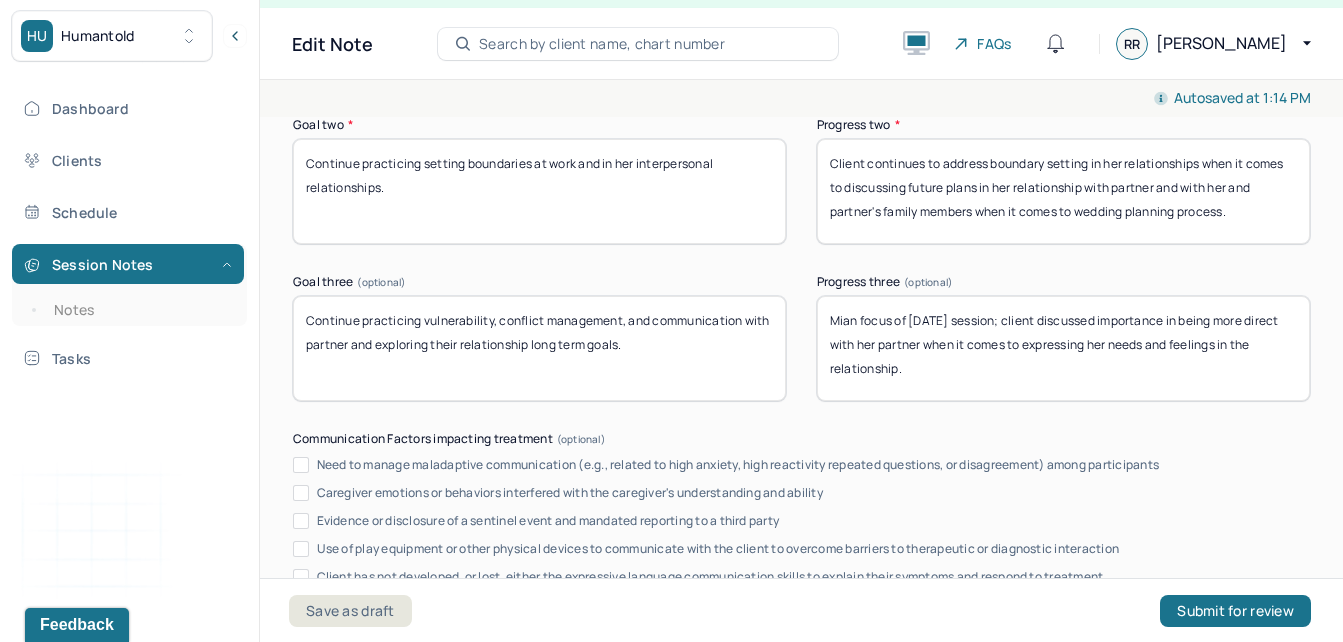 scroll, scrollTop: 3750, scrollLeft: 0, axis: vertical 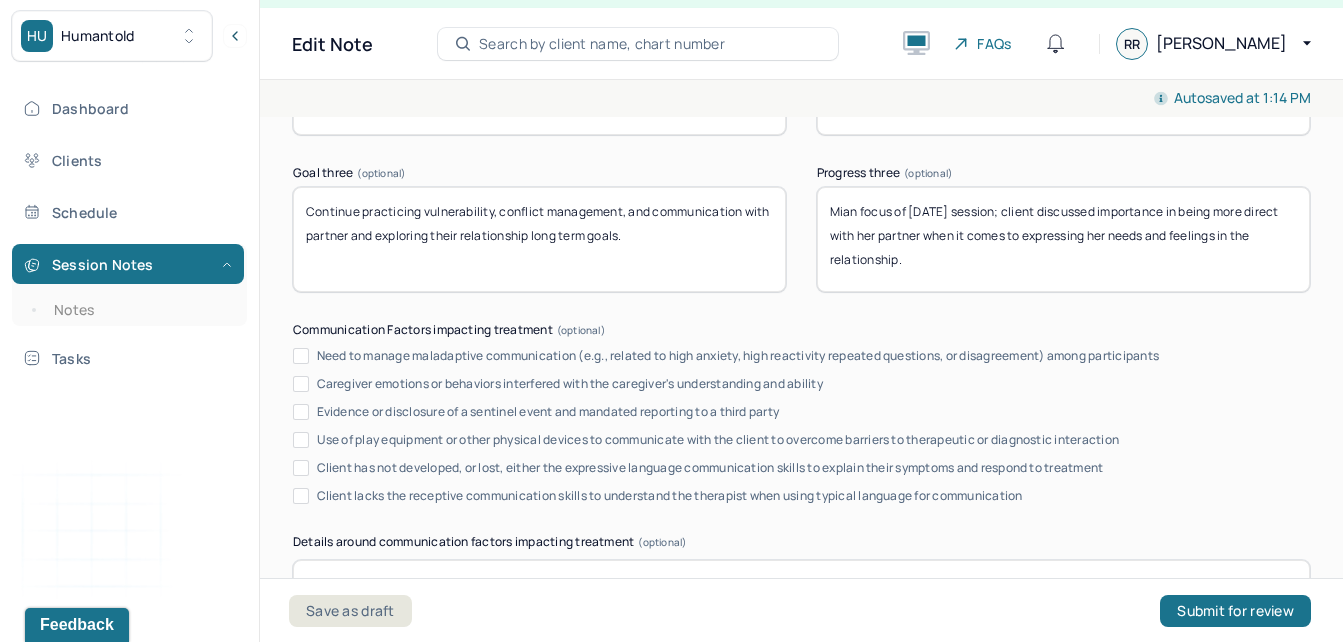 type on "Client continues to address boundary setting in her relationships when it comes to discussing future plans in her relationship with partner and with her and partner's family members when it comes to wedding planning process." 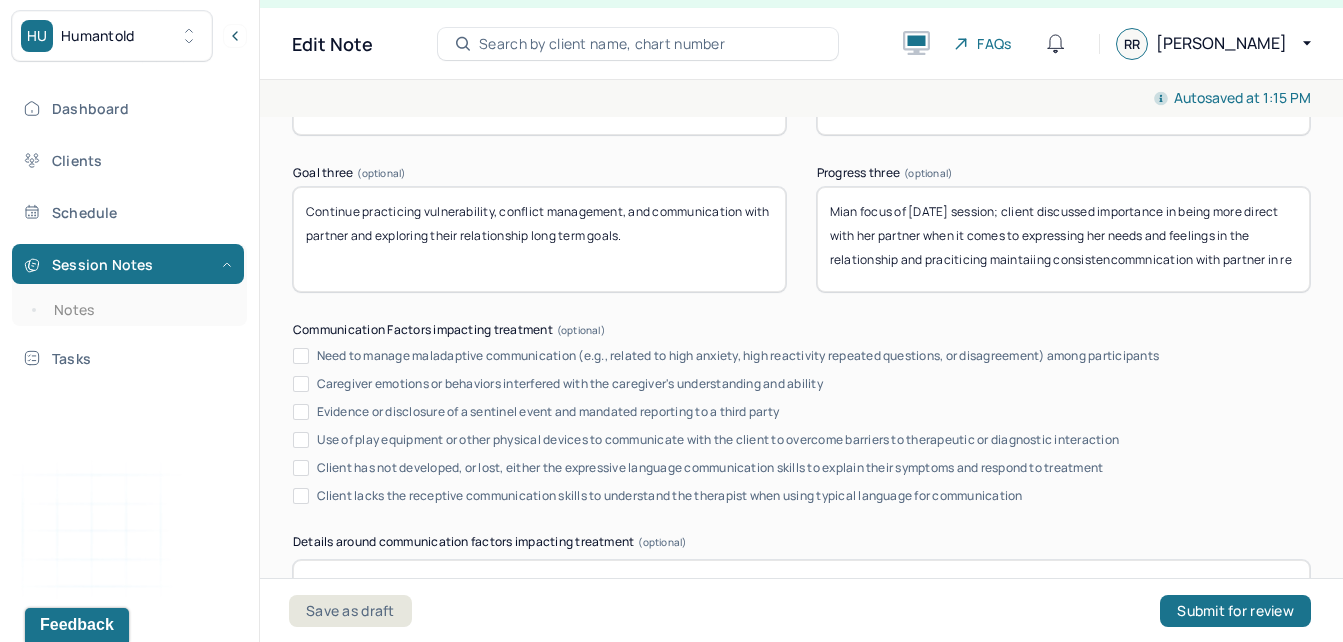 scroll, scrollTop: 2, scrollLeft: 0, axis: vertical 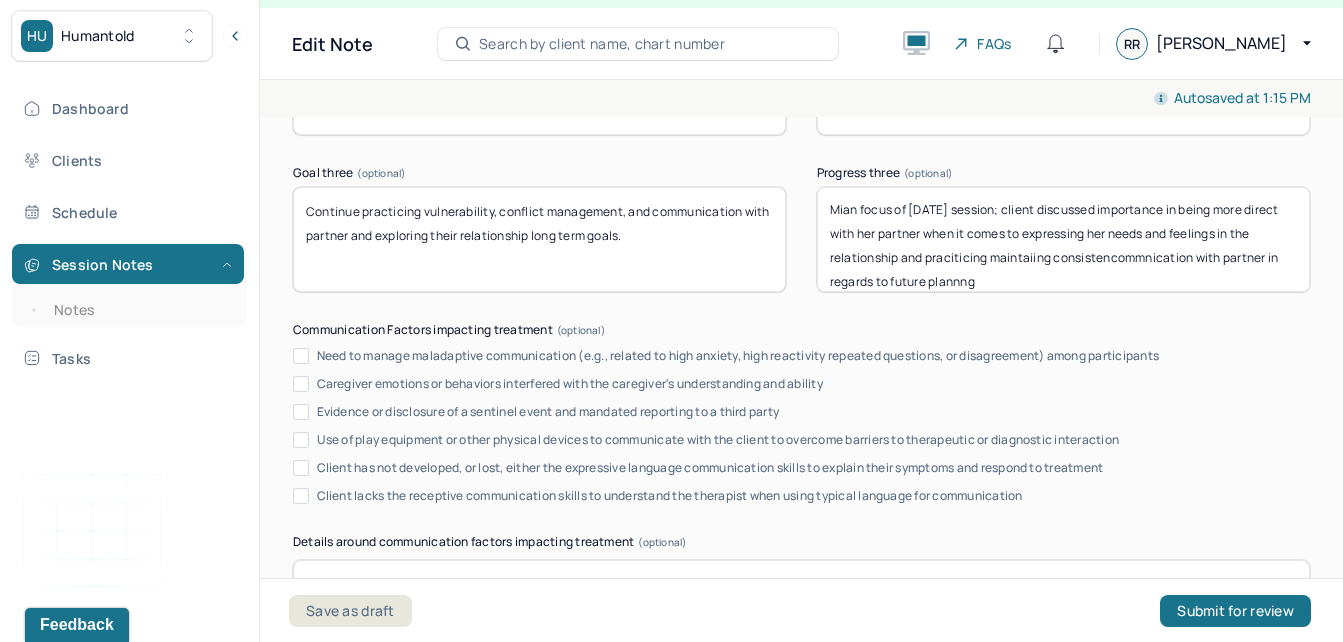 drag, startPoint x: 938, startPoint y: 255, endPoint x: 722, endPoint y: 94, distance: 269.40118 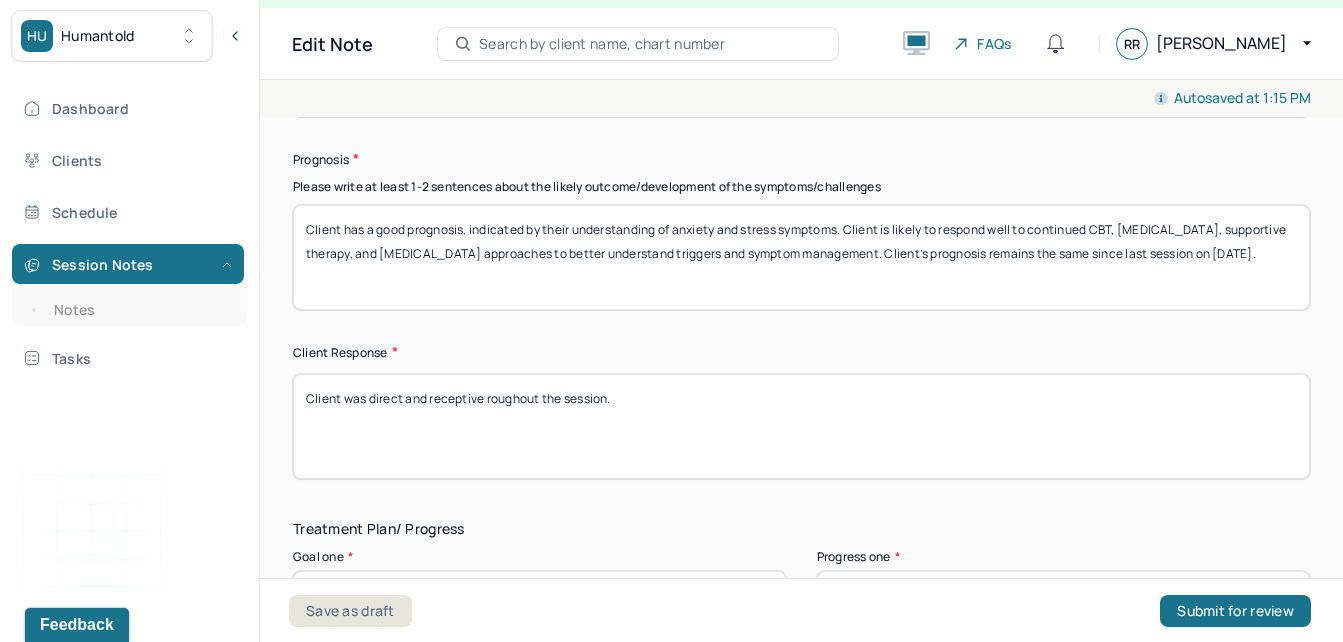 drag, startPoint x: 932, startPoint y: 257, endPoint x: 741, endPoint y: 89, distance: 254.37178 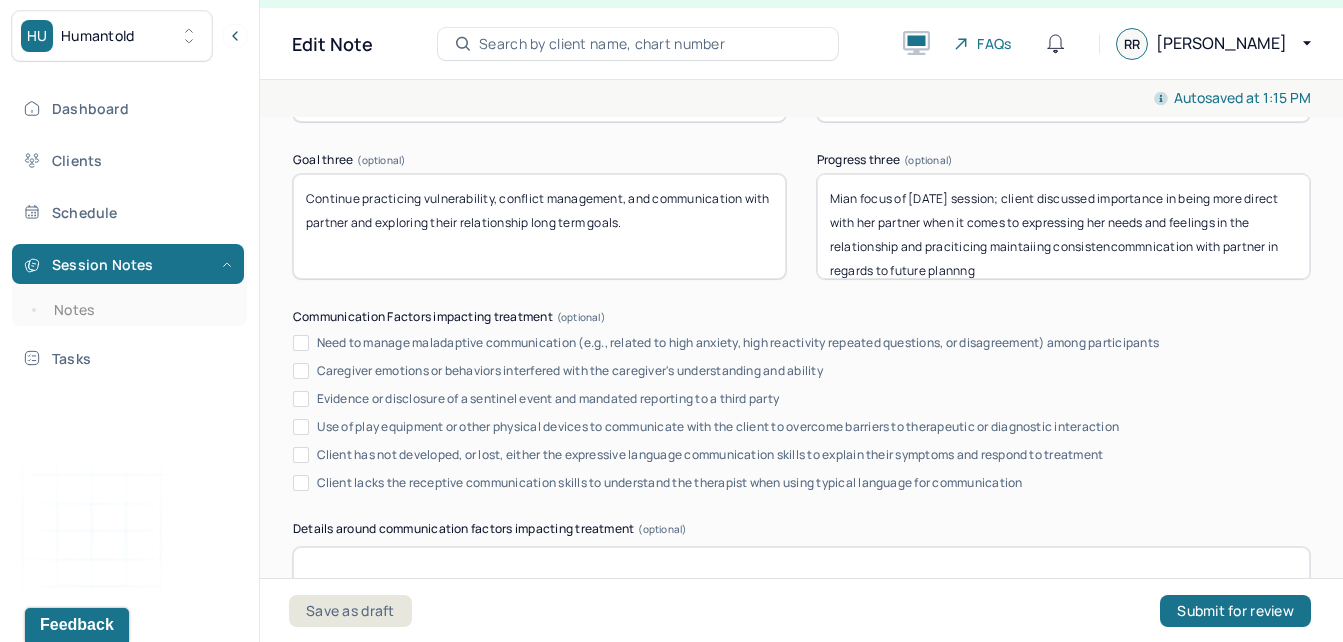 scroll, scrollTop: 3793, scrollLeft: 0, axis: vertical 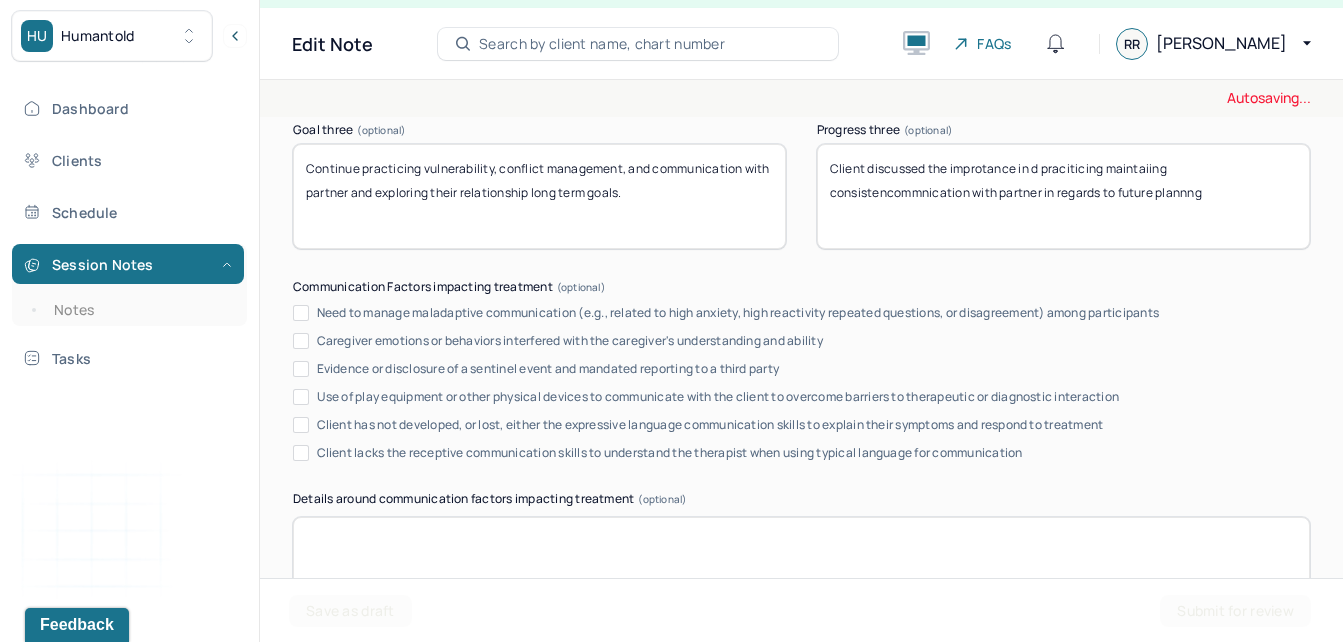 click on "Autosaving... Appointment Details     Client name [PERSON_NAME] Date of service [DATE] Time 1:00pm - 1:55pm Duration 55mins Appointment type individual therapy Provider name [PERSON_NAME] Modifier 1 95 Telemedicine Note type Individual soap note Appointment Details     Client name [PERSON_NAME] Date of service [DATE] Time 1:00pm - 1:55pm Duration 55mins Appointment type individual therapy Provider name [PERSON_NAME] Modifier 1 95 Telemedicine Note type Individual soap note   Load previous session note   Instructions The fields marked with an asterisk ( * ) are required before you can submit your notes. Before you can submit your session notes, they must be signed. You have the option to save your notes as a draft before making a submission. Appointment location * Teletherapy Client Teletherapy Location Home Office Other Specify other client teletherapy location Parents home/upstate [GEOGRAPHIC_DATA] Provider Teletherapy Location Home Office Other Consent was received for the teletherapy session * (optional) *" at bounding box center [801, 361] 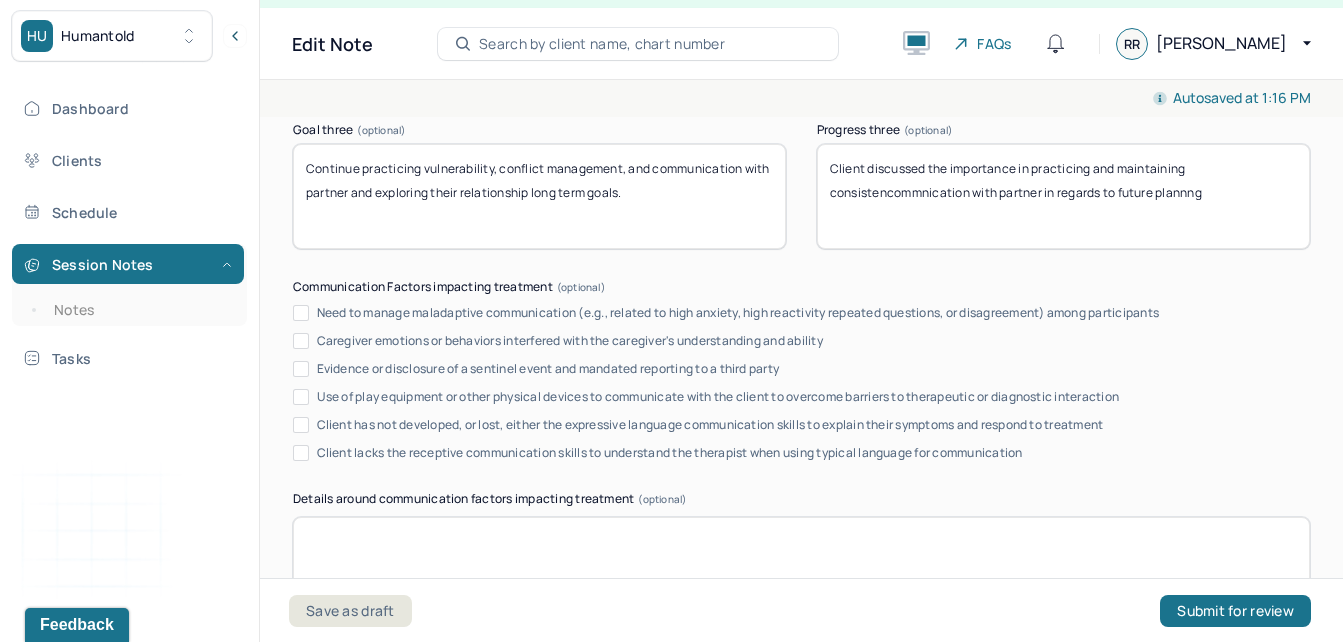 drag, startPoint x: 881, startPoint y: 196, endPoint x: 1090, endPoint y: 181, distance: 209.53758 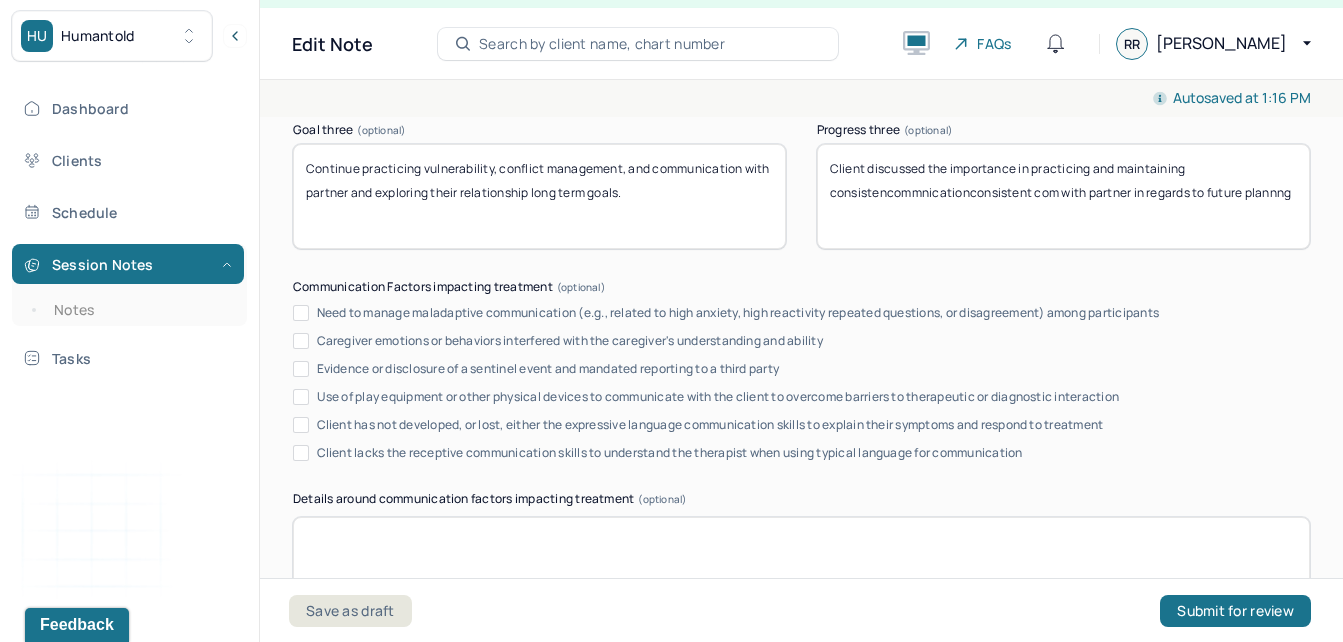 drag, startPoint x: 1099, startPoint y: 209, endPoint x: 1182, endPoint y: 179, distance: 88.25531 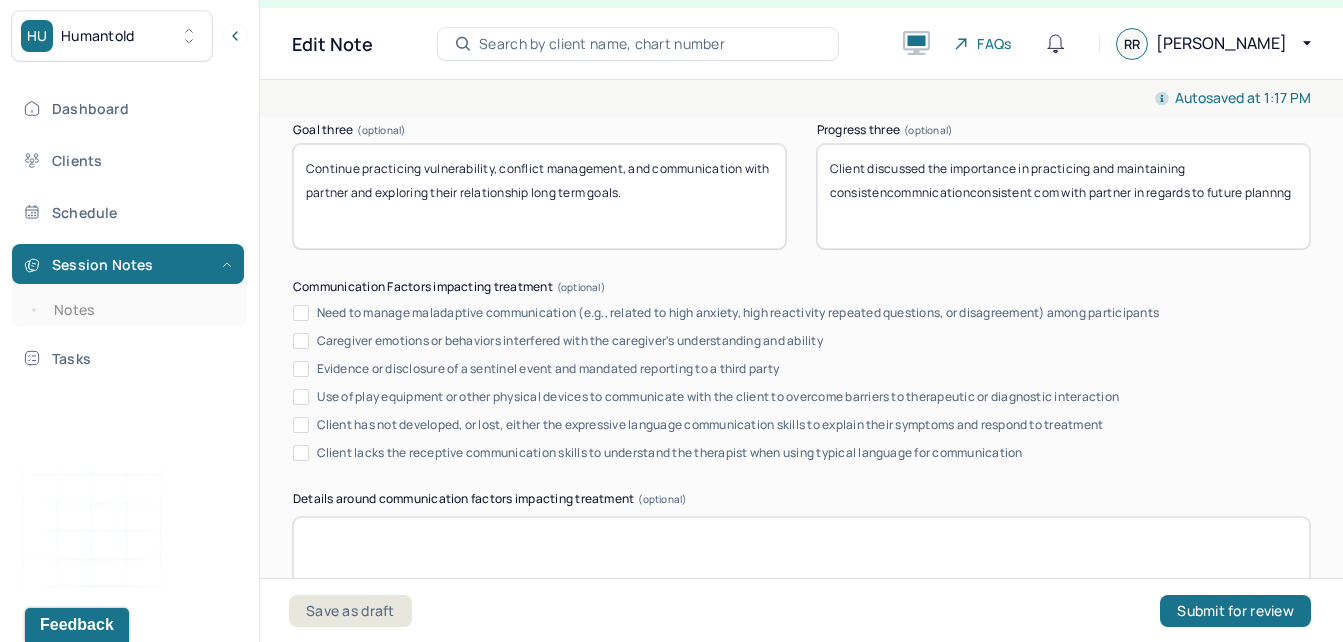 drag, startPoint x: 961, startPoint y: 219, endPoint x: 812, endPoint y: 195, distance: 150.9205 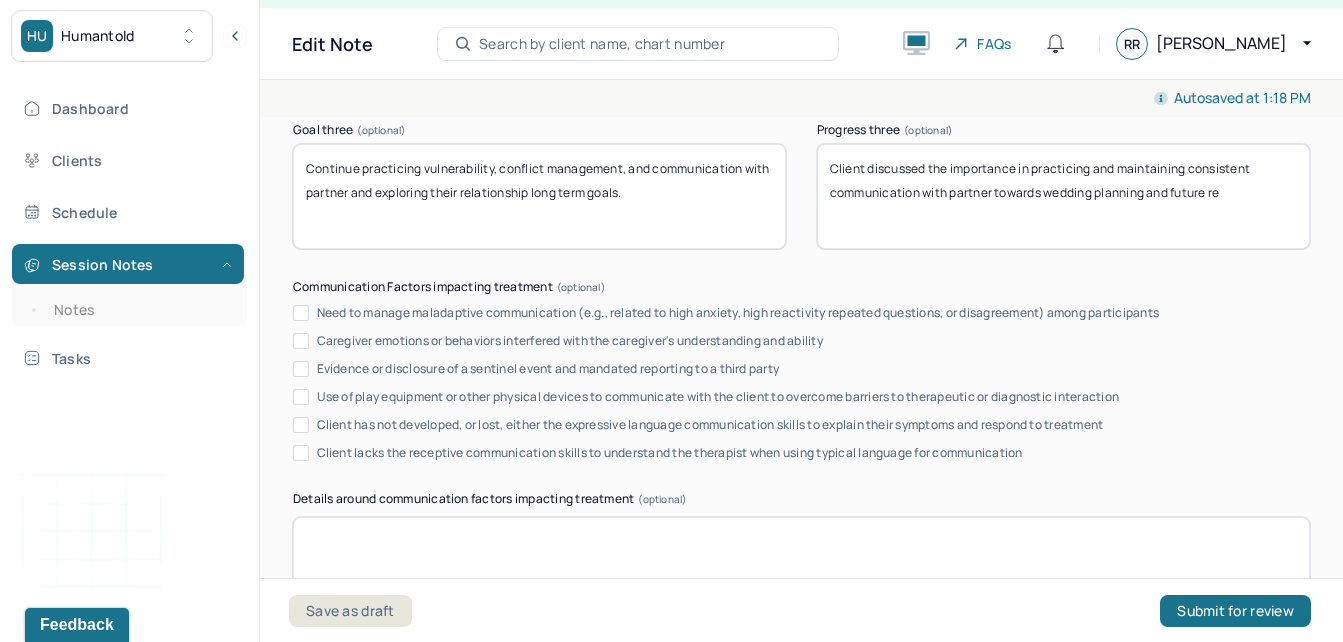 click on "Client discussed the importance in practicing and maintaining consistent communication with partner towards wedding planning and future re" at bounding box center (1063, 196) 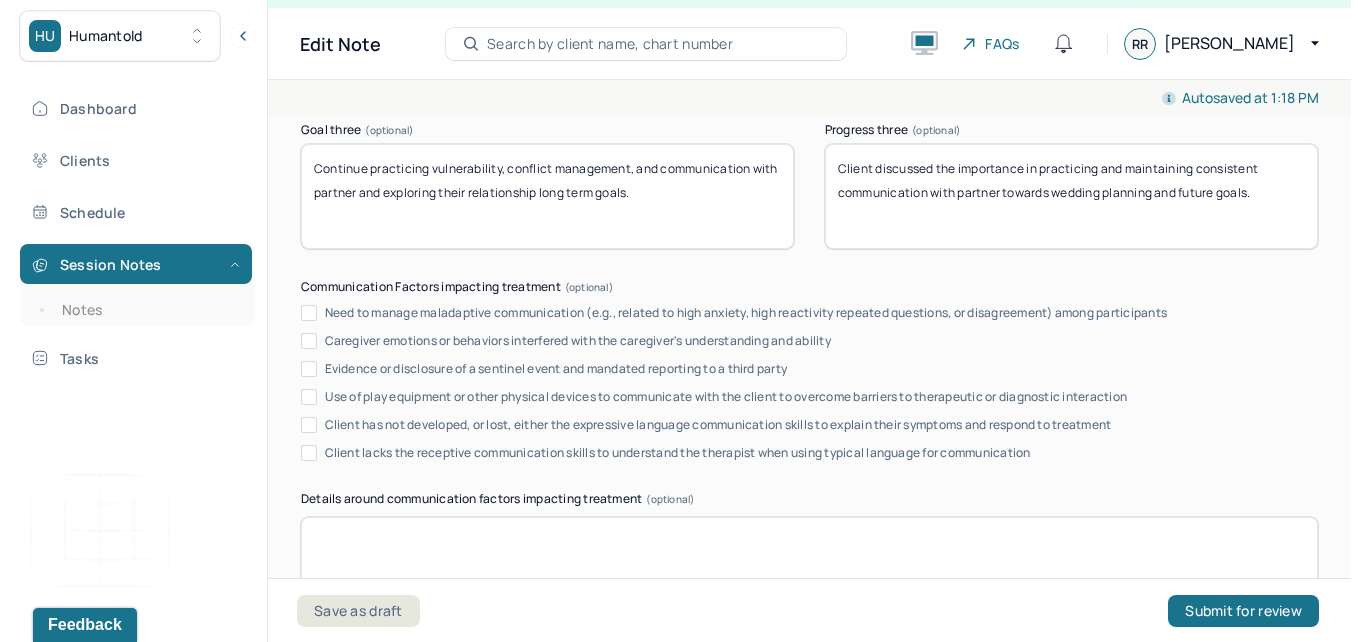 scroll, scrollTop: 4114, scrollLeft: 0, axis: vertical 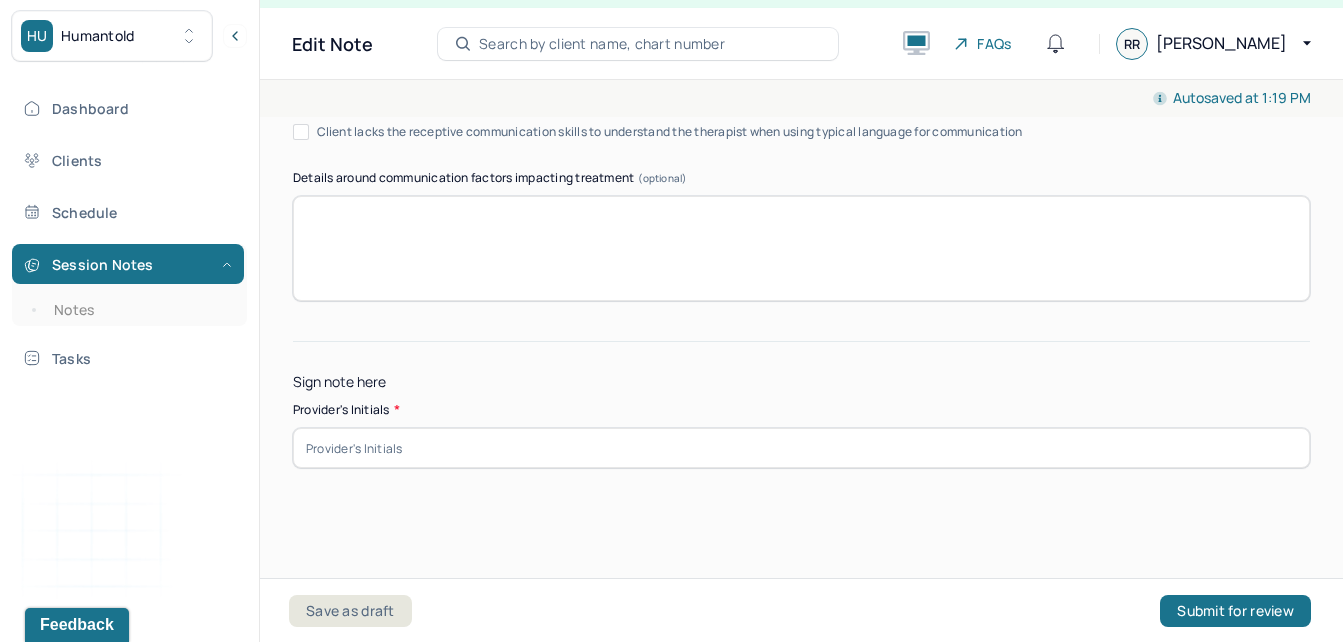 type on "Client discussed the importance in practicing and maintaining consistent communication with partner towards wedding planning and future goals." 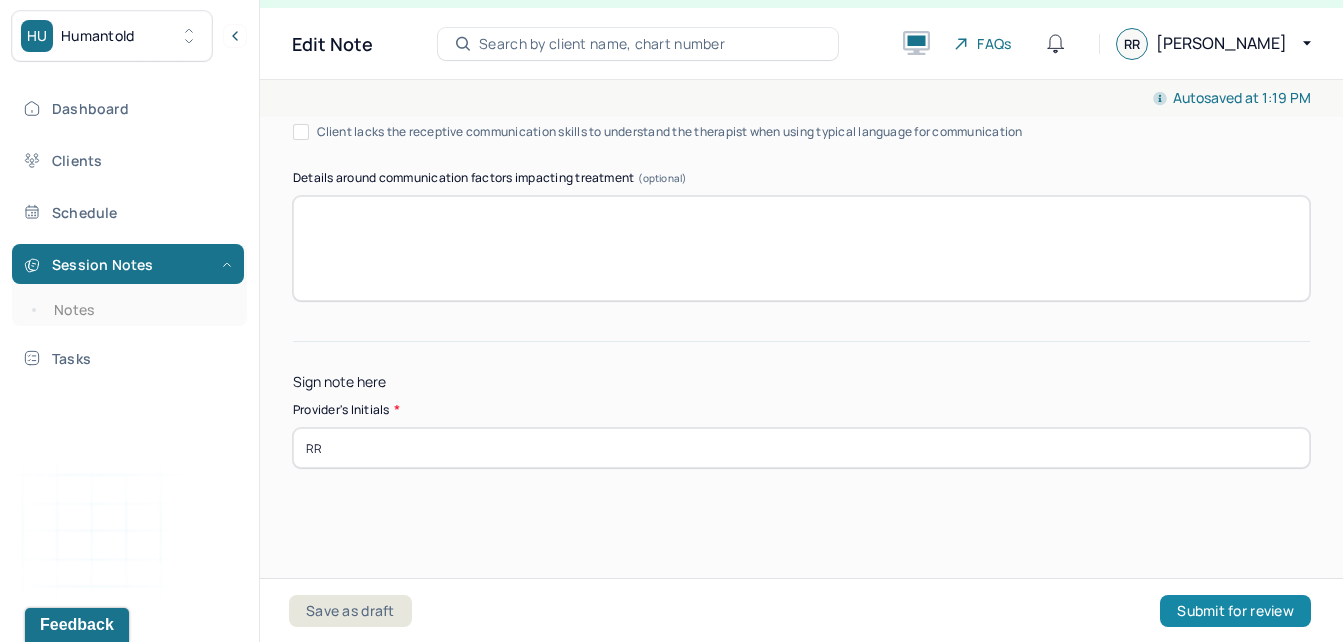 type on "RR" 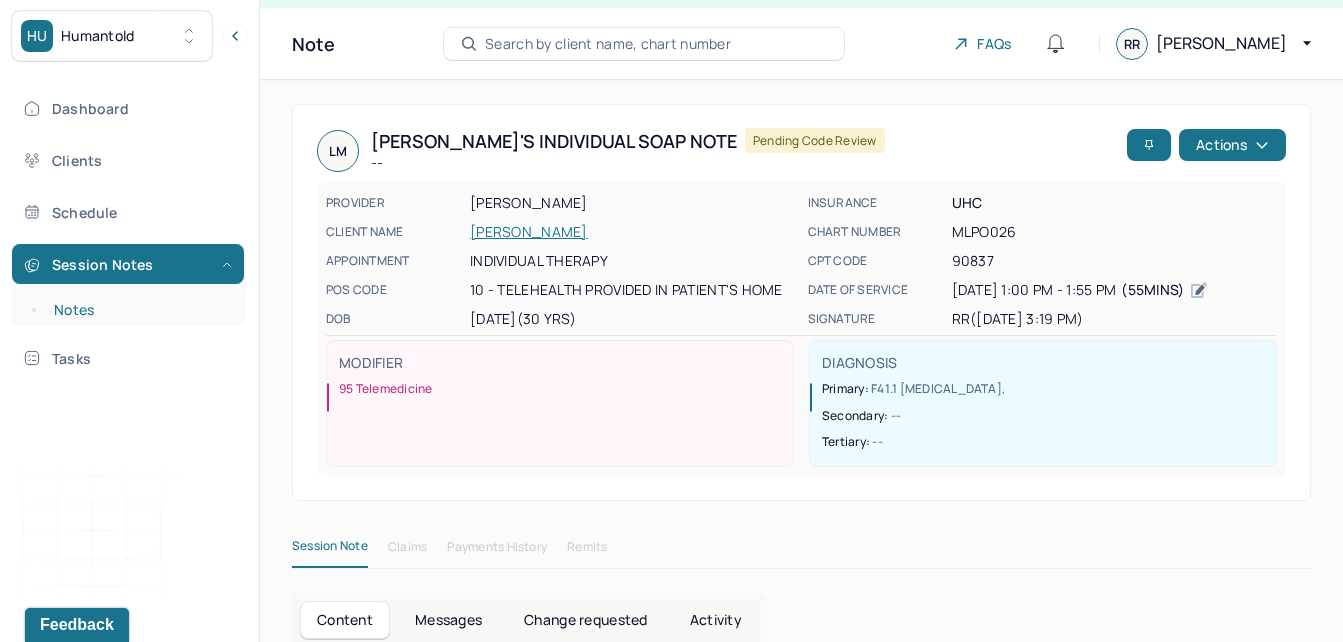 click on "Notes" at bounding box center [139, 310] 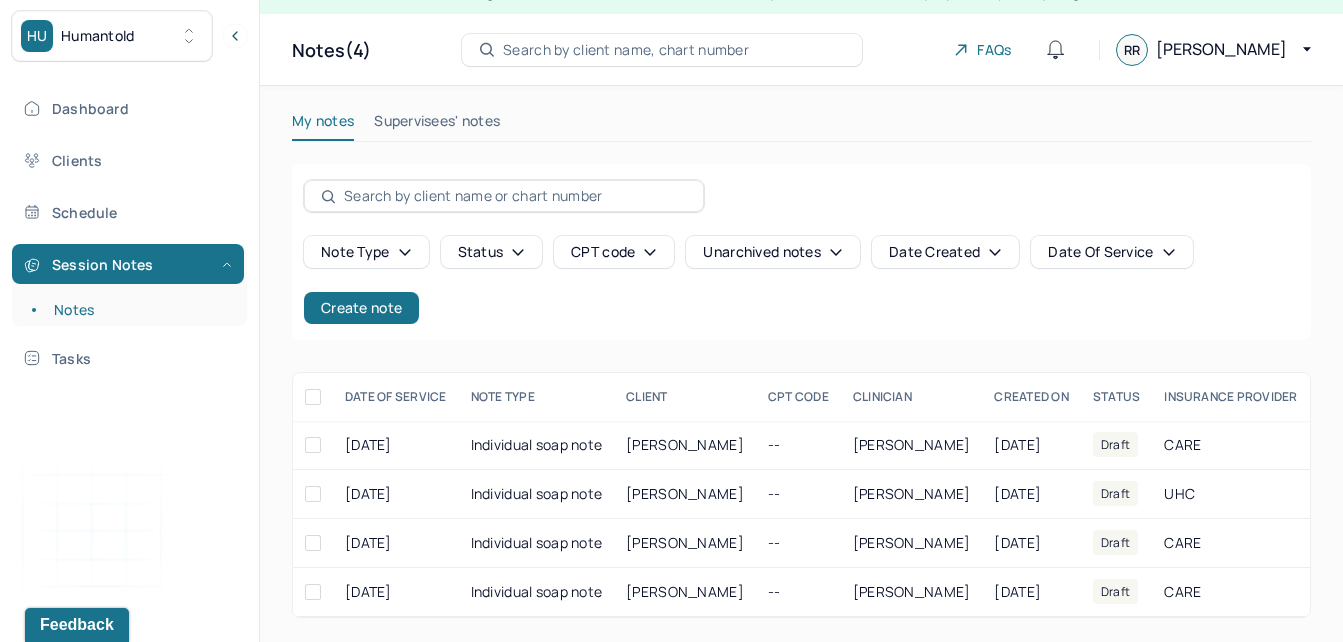 click on "Supervisees' notes" at bounding box center (437, 125) 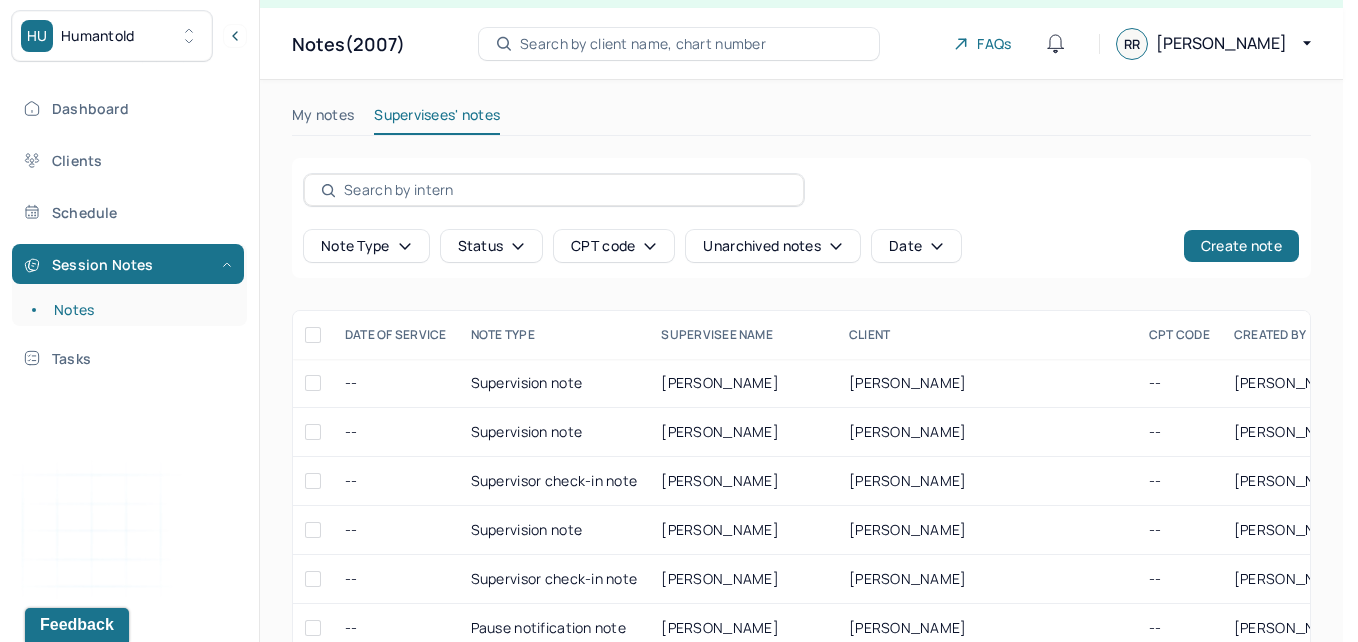 click on "Status" at bounding box center [492, 246] 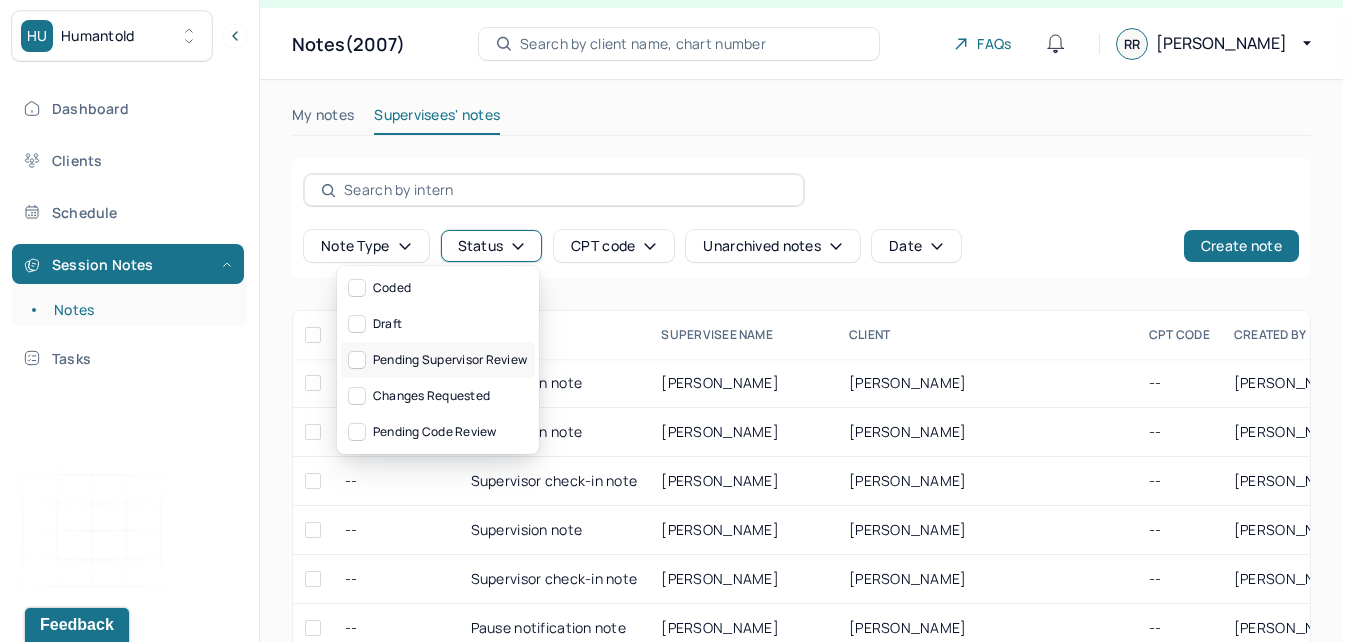 click on "Pending supervisor review" at bounding box center (438, 360) 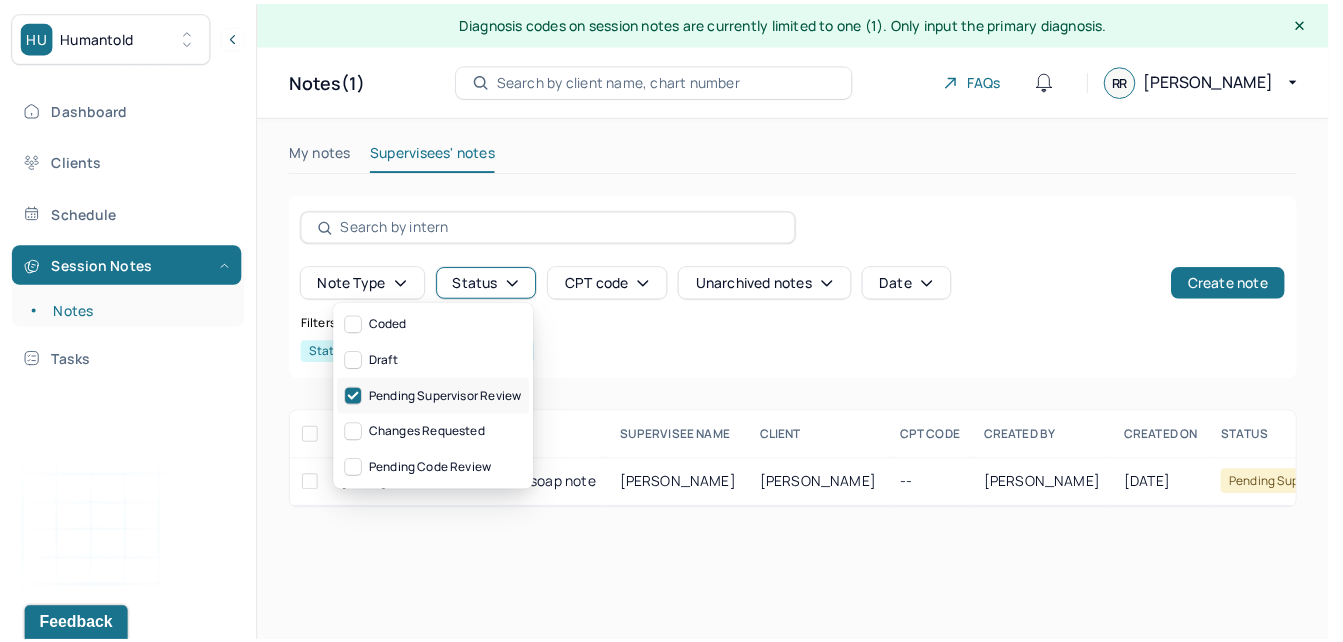 scroll, scrollTop: 0, scrollLeft: 0, axis: both 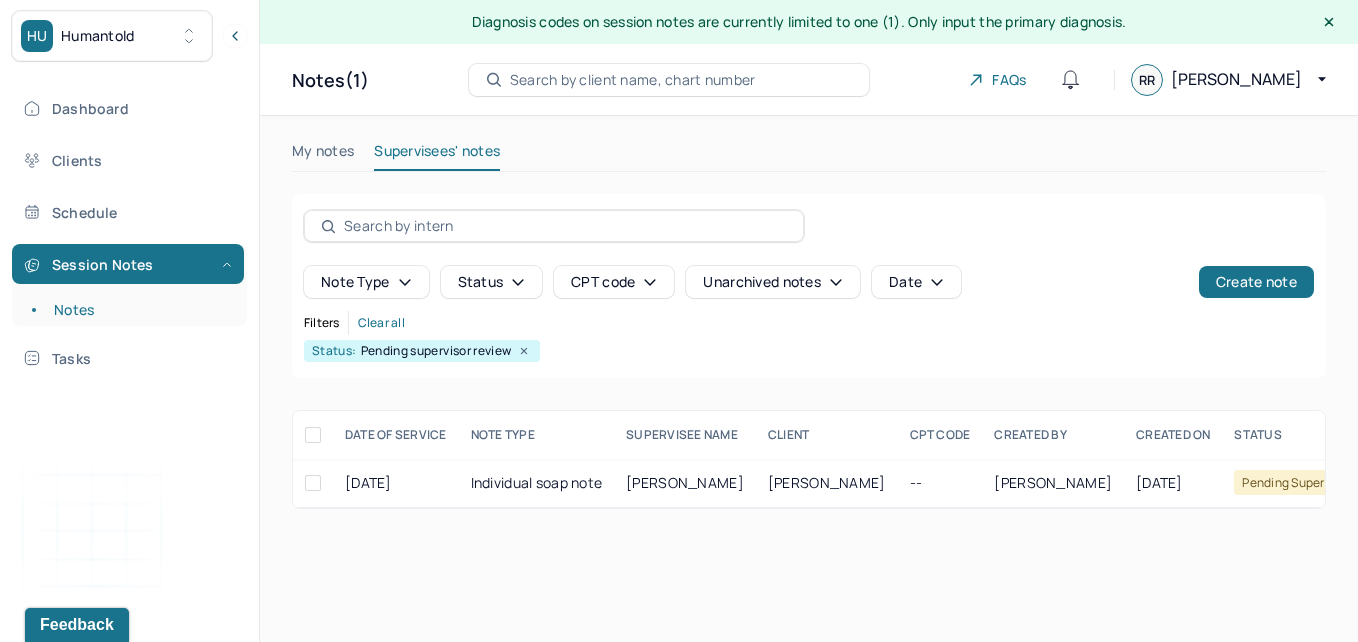 click at bounding box center [313, 435] 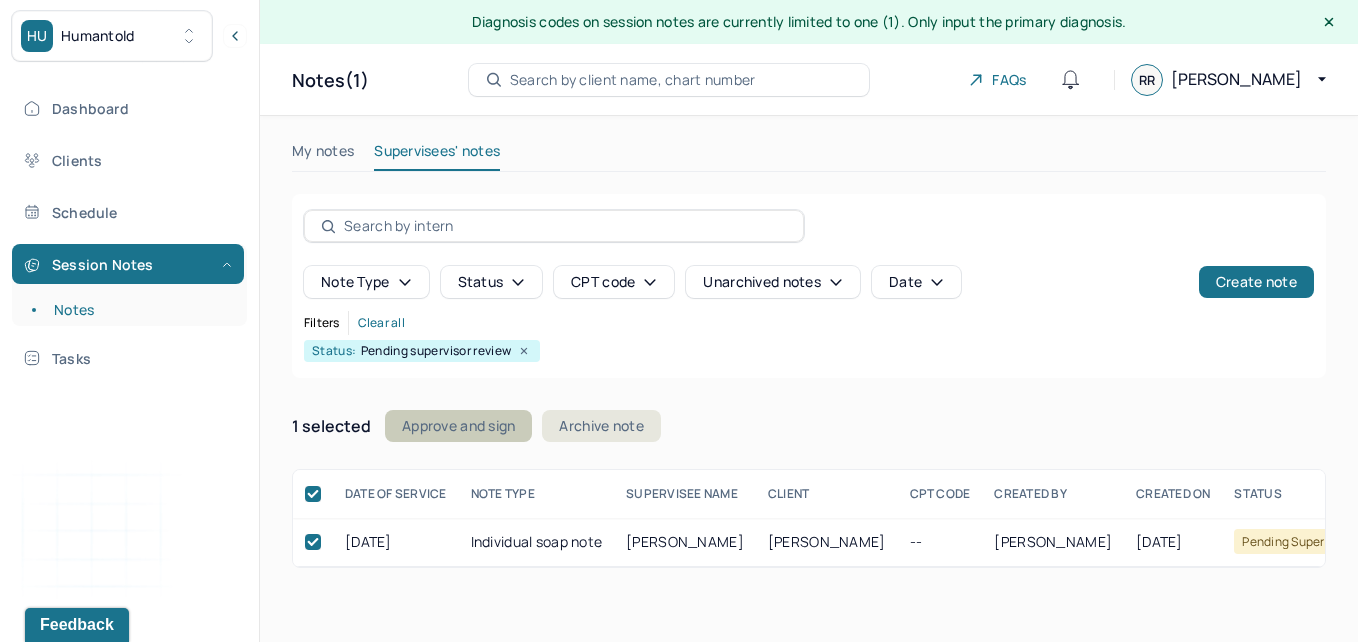 click on "Approve and sign" at bounding box center (458, 426) 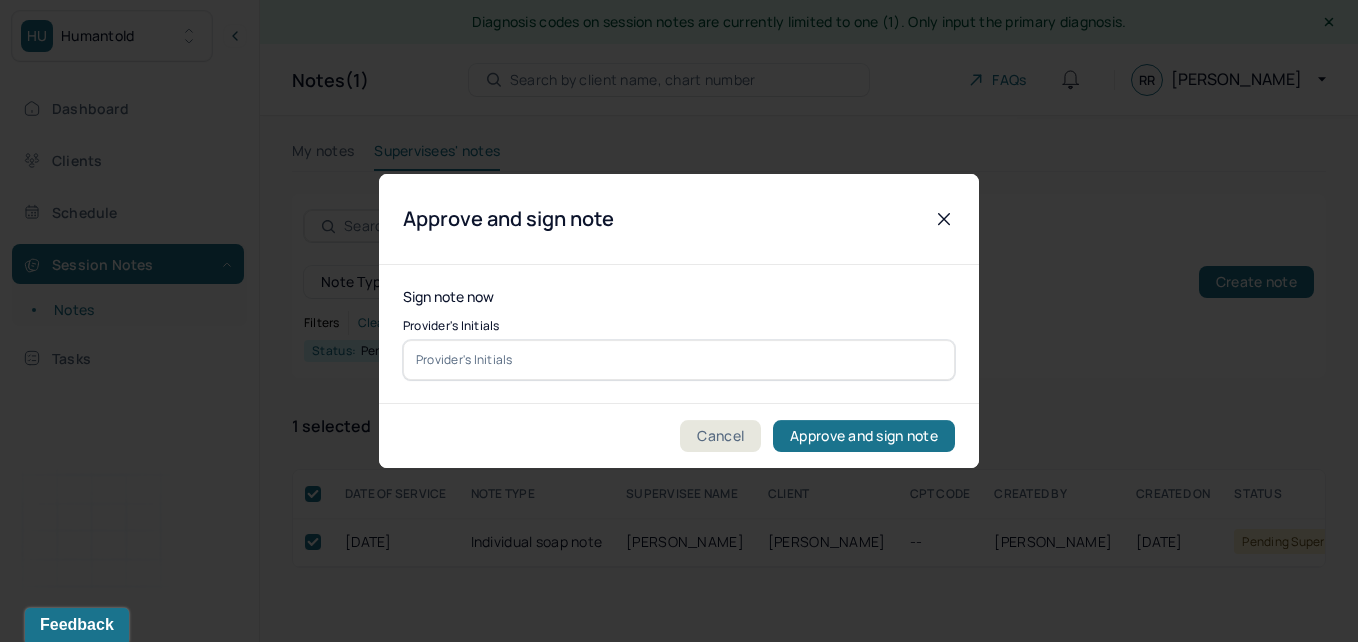 click at bounding box center [679, 360] 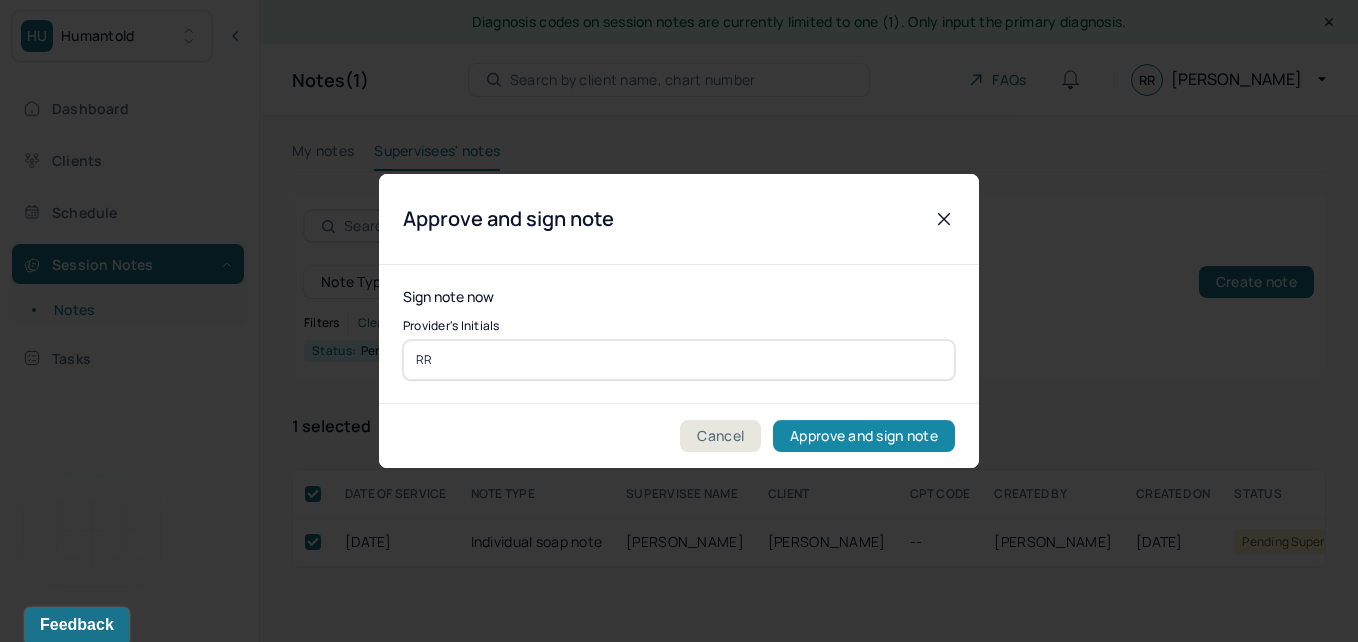 type on "RR" 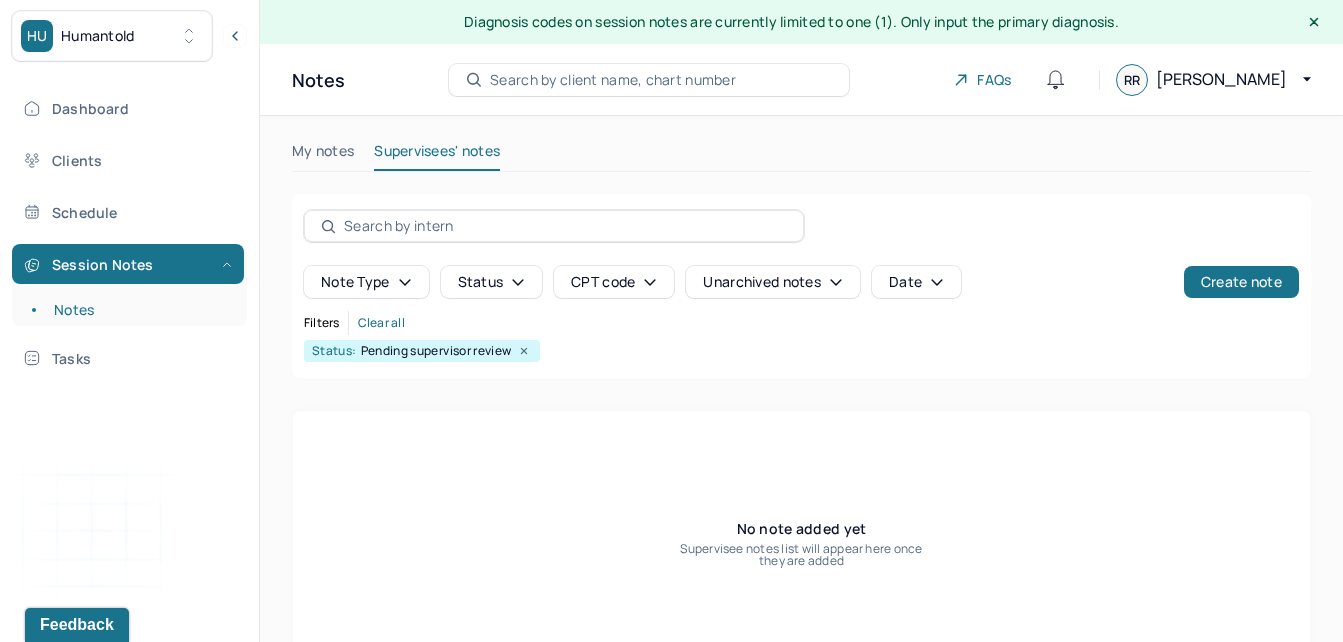 click 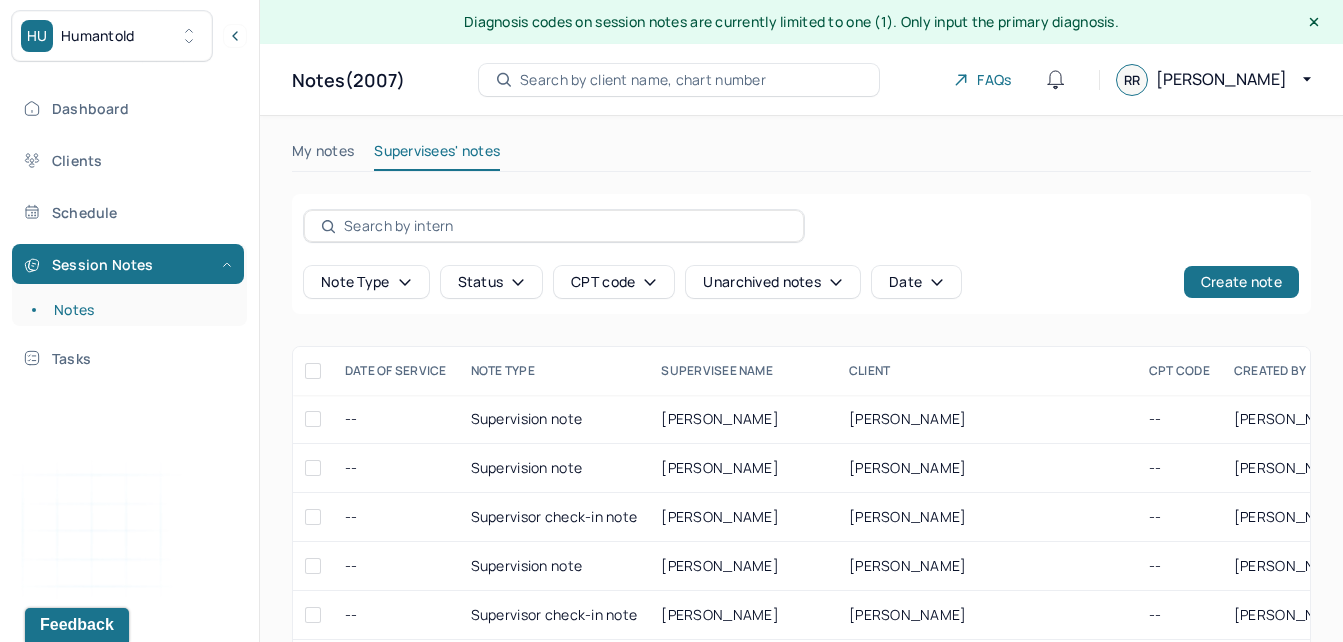click on "My notes" at bounding box center (323, 155) 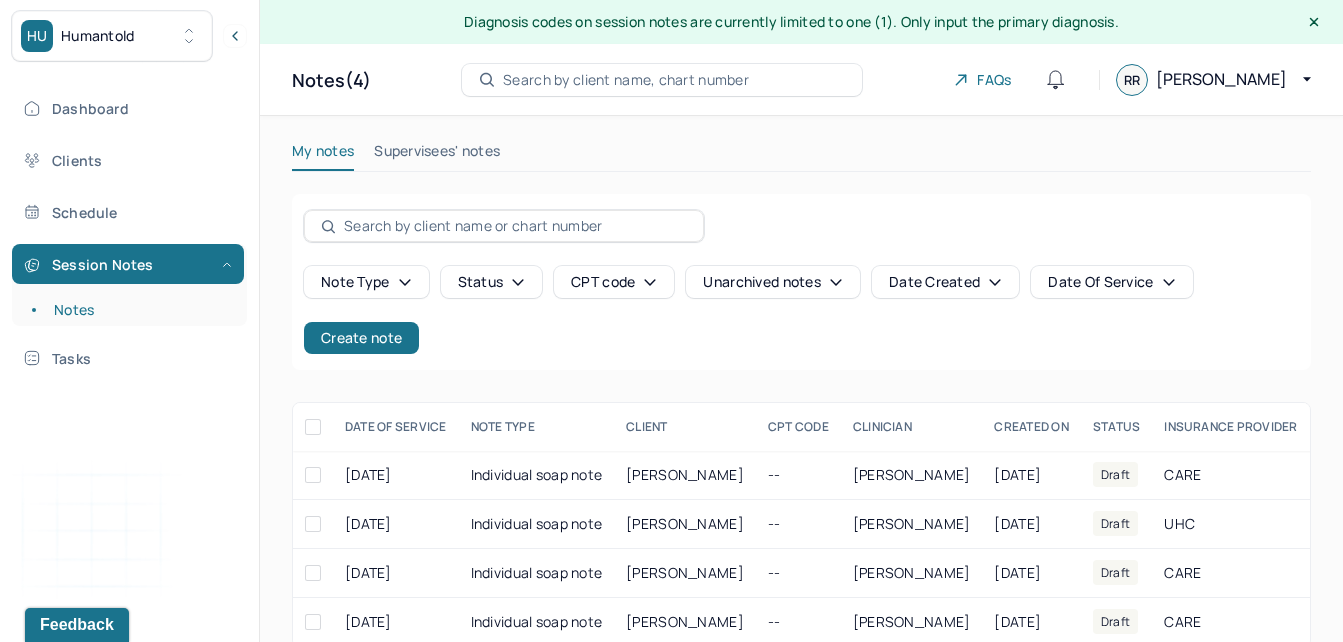 scroll, scrollTop: 45, scrollLeft: 0, axis: vertical 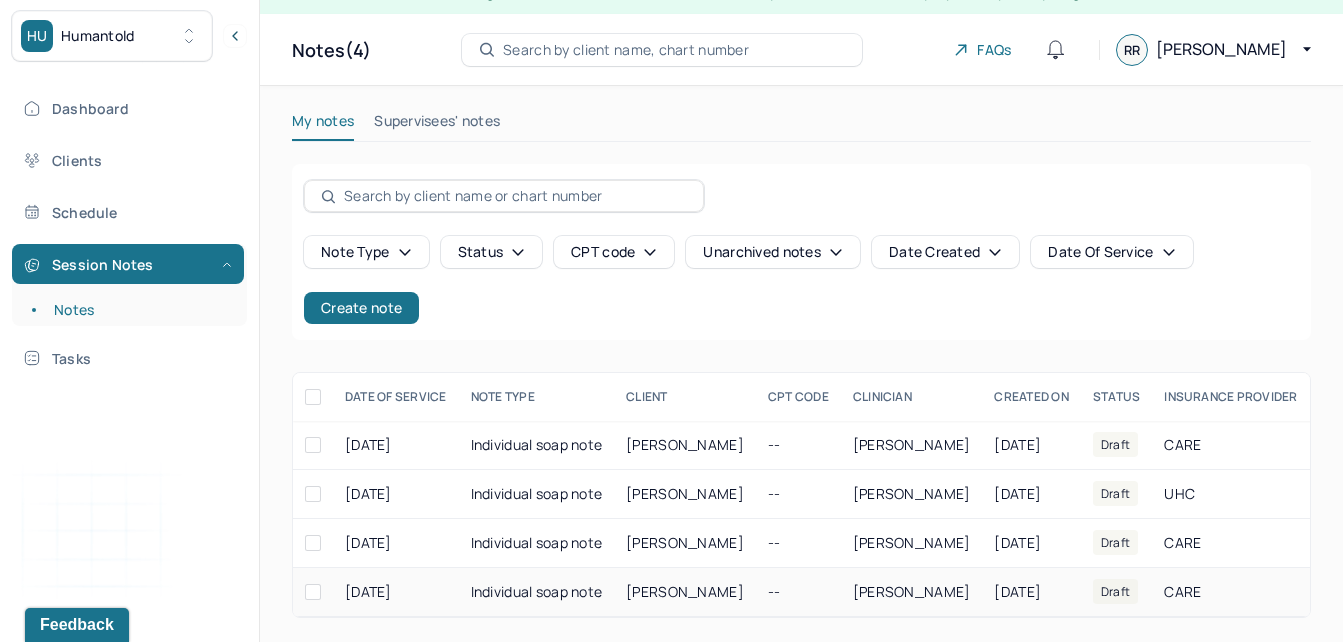 click on "[PERSON_NAME]" at bounding box center [685, 591] 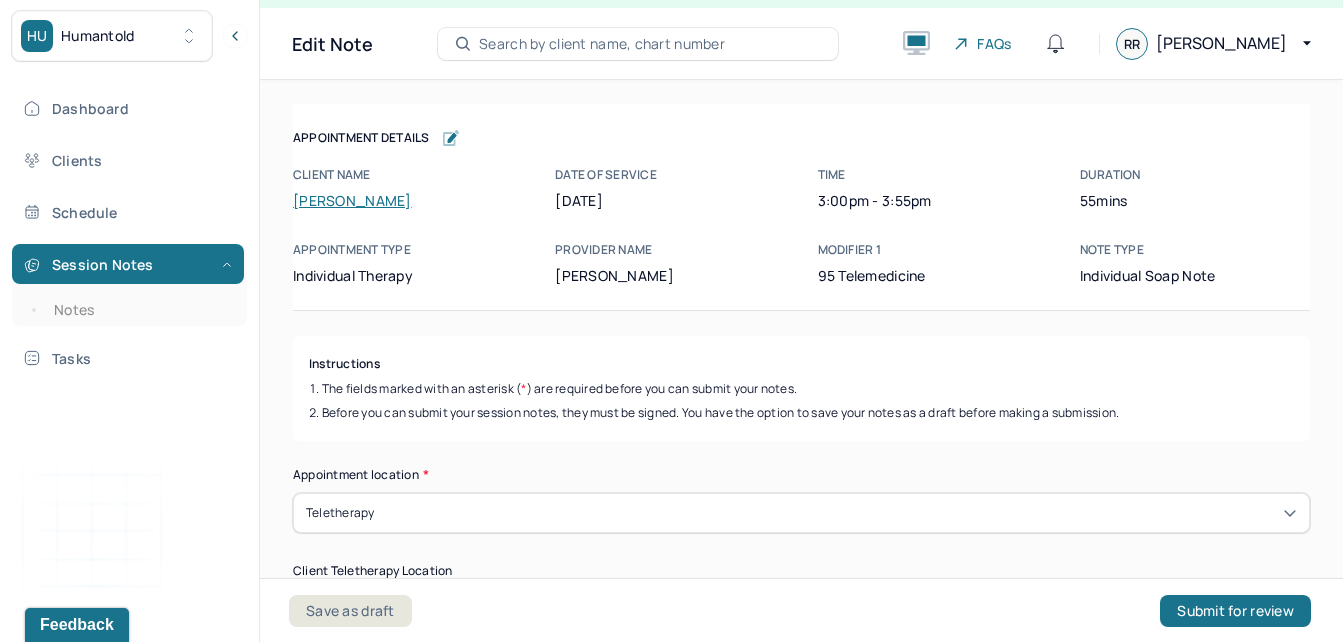 scroll, scrollTop: 36, scrollLeft: 0, axis: vertical 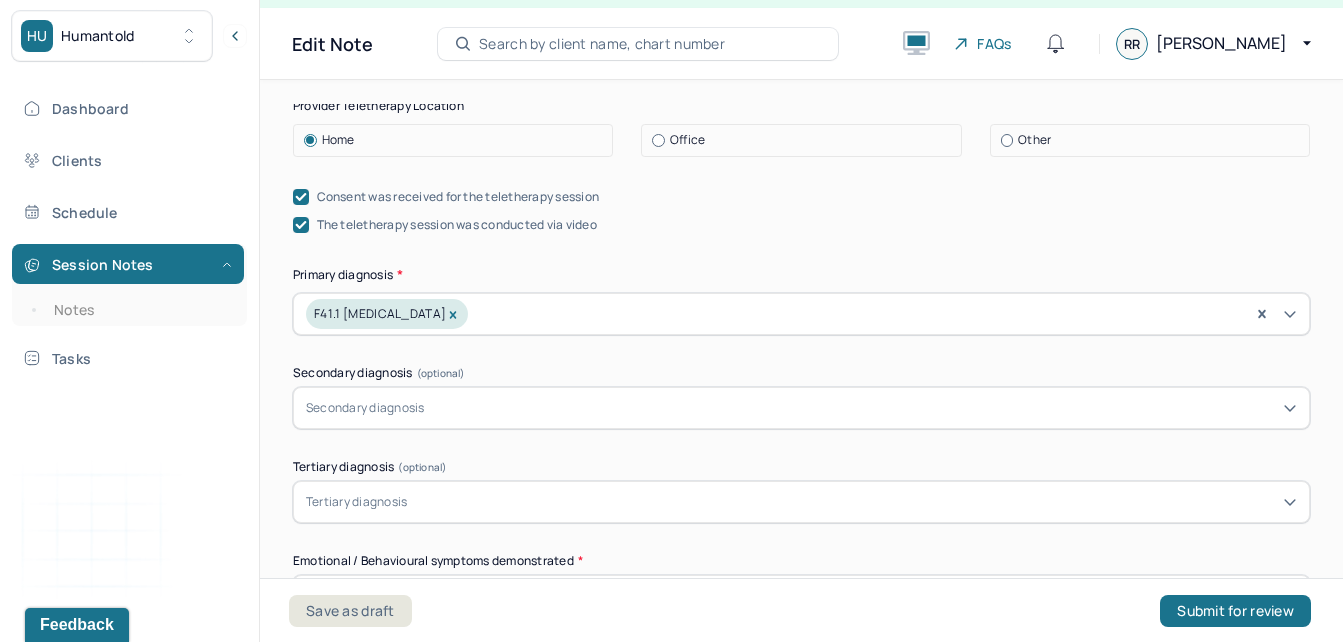 click on "Appointment Details     Client name [PERSON_NAME] Date of service [DATE] Time 3:00pm - 3:55pm Duration 55mins Appointment type individual therapy Provider name [PERSON_NAME] Modifier 1 95 Telemedicine Note type Individual soap note Appointment Details     Client name [PERSON_NAME] Date of service [DATE] Time 3:00pm - 3:55pm Duration 55mins Appointment type individual therapy Provider name [PERSON_NAME] Modifier 1 95 Telemedicine Note type Individual soap note   Load previous session note   Instructions The fields marked with an asterisk ( * ) are required before you can submit your notes. Before you can submit your session notes, they must be signed. You have the option to save your notes as a draft before making a submission. Appointment location * Teletherapy Client Teletherapy Location Home Office Other Provider Teletherapy Location Home Office Other Consent was received for the teletherapy session The teletherapy session was conducted via video Primary diagnosis * F41.1 [MEDICAL_DATA]" at bounding box center [801, 361] 